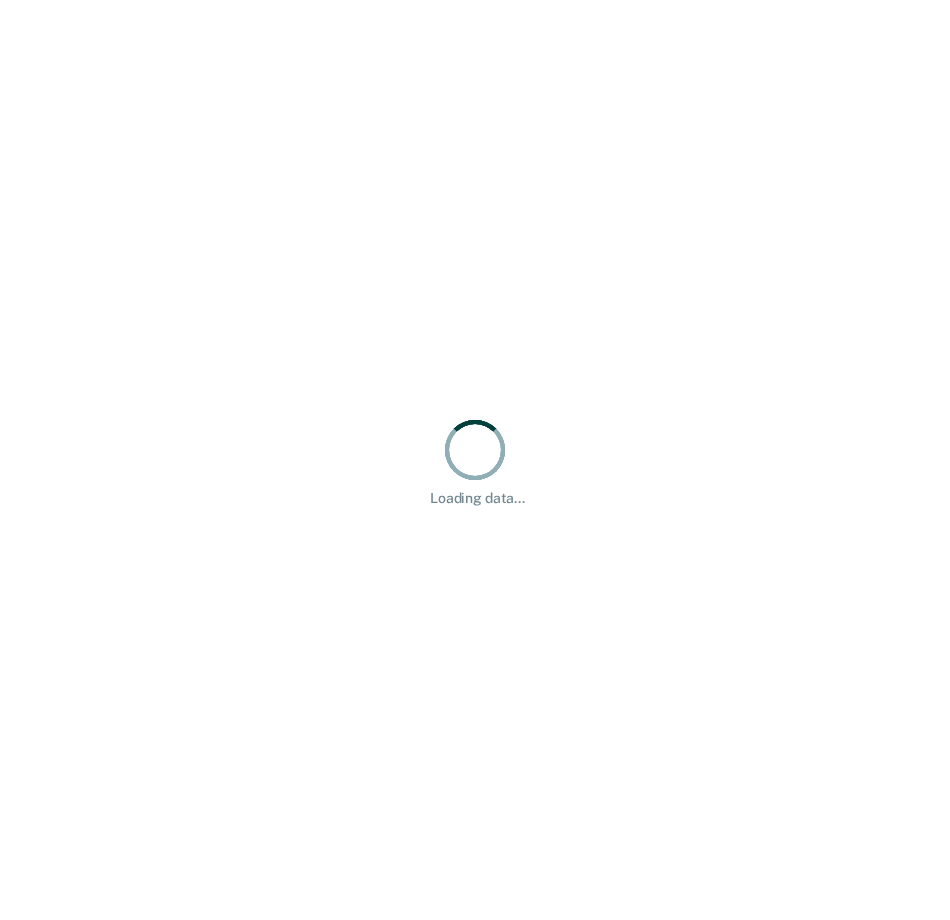 scroll, scrollTop: 0, scrollLeft: 0, axis: both 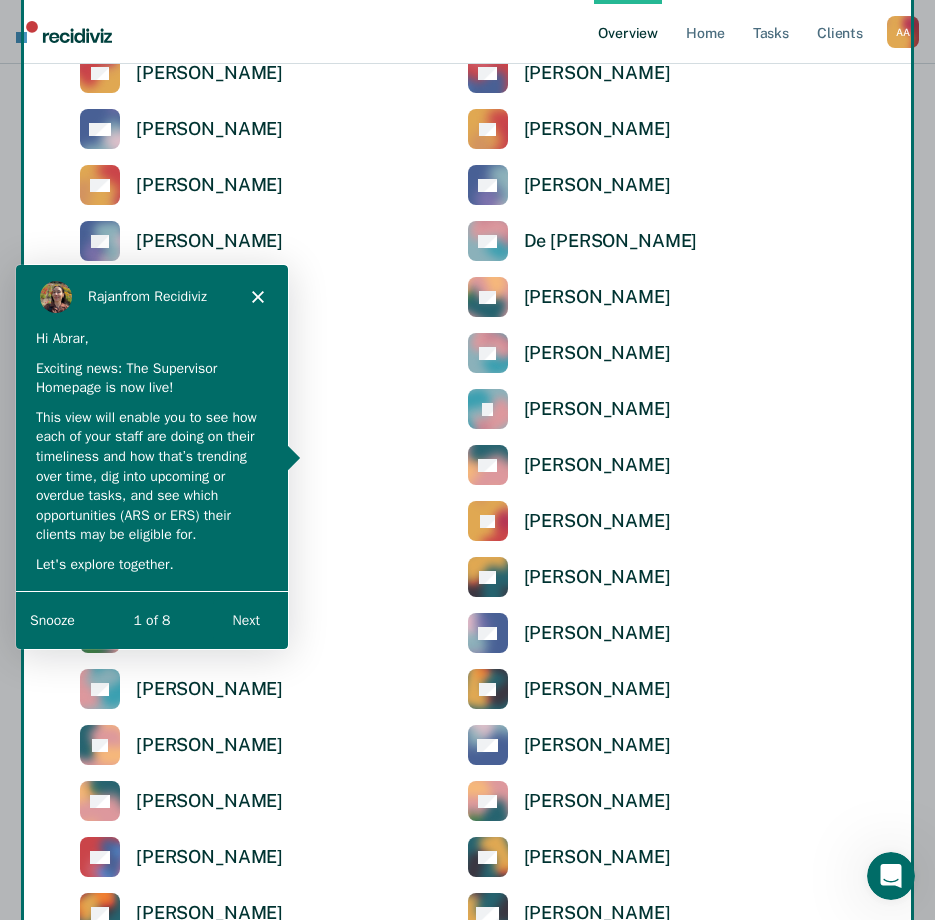 click on "Next" at bounding box center (245, 619) 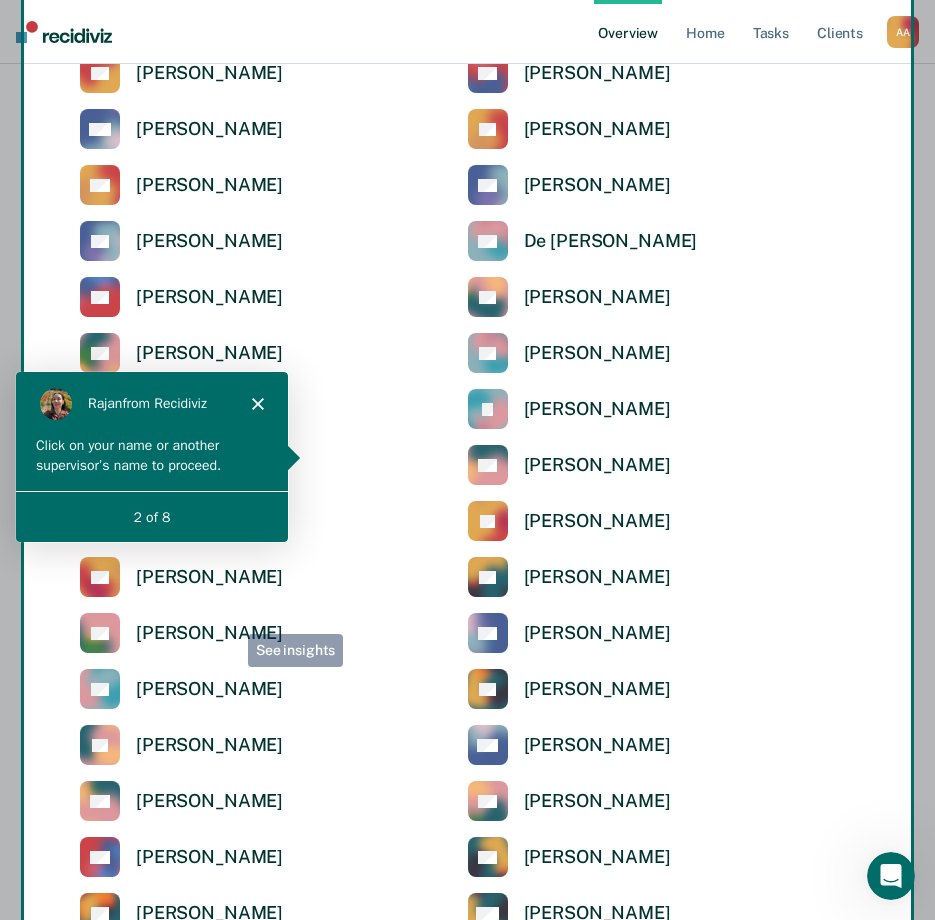 scroll, scrollTop: 0, scrollLeft: 0, axis: both 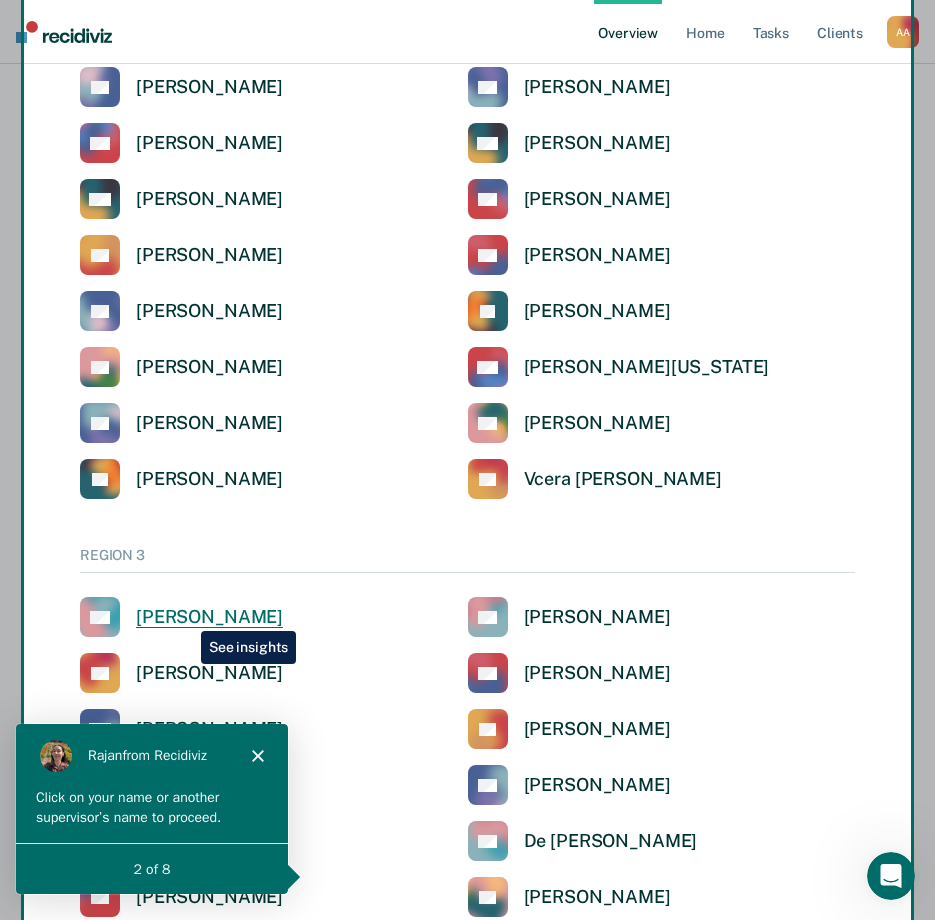 click on "[PERSON_NAME]" at bounding box center [209, 617] 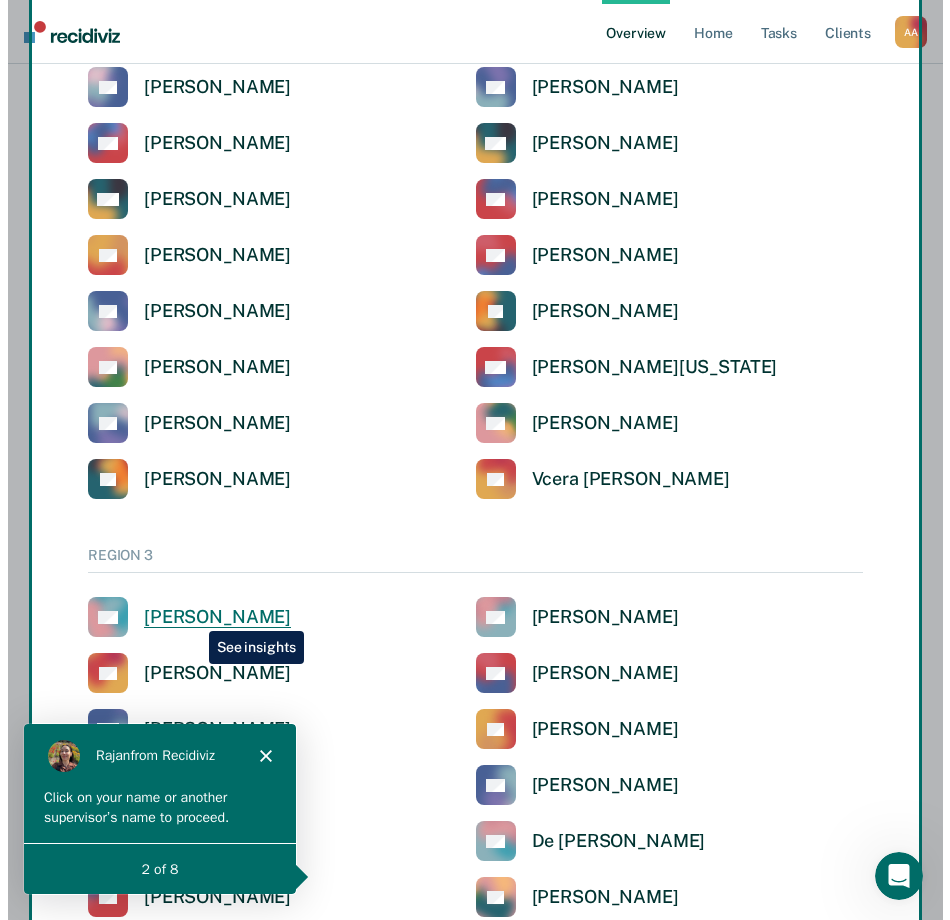 scroll, scrollTop: 0, scrollLeft: 0, axis: both 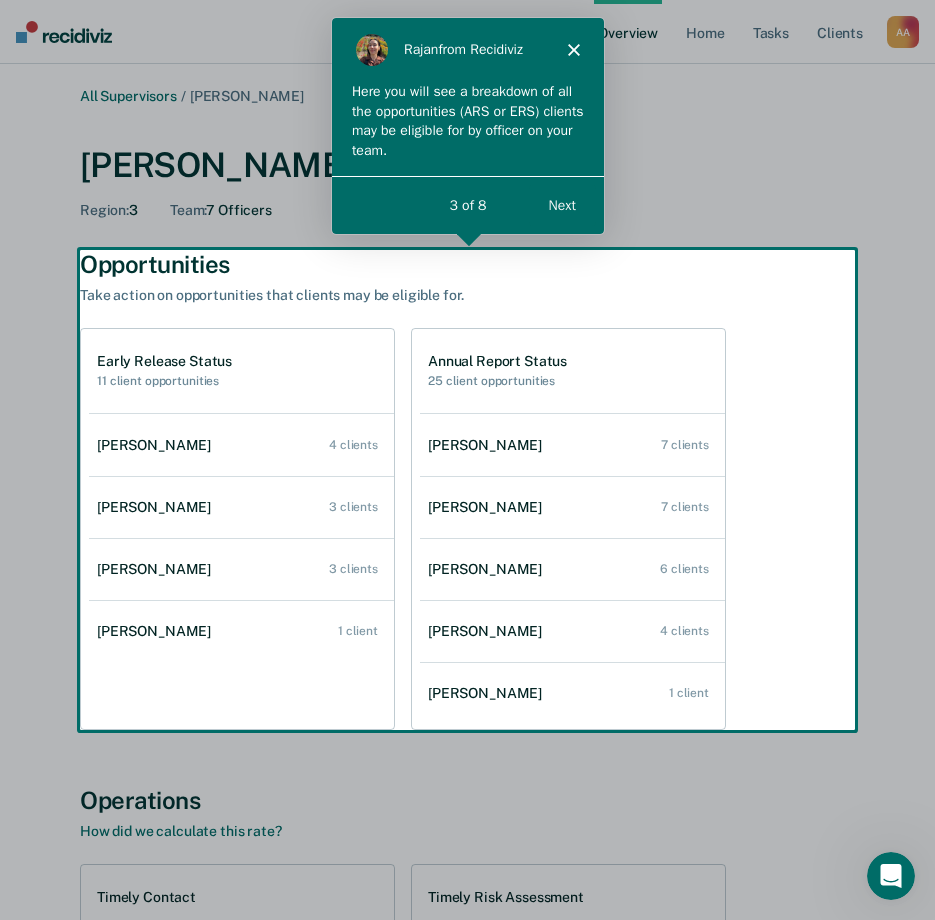 click on "Next" at bounding box center [560, 204] 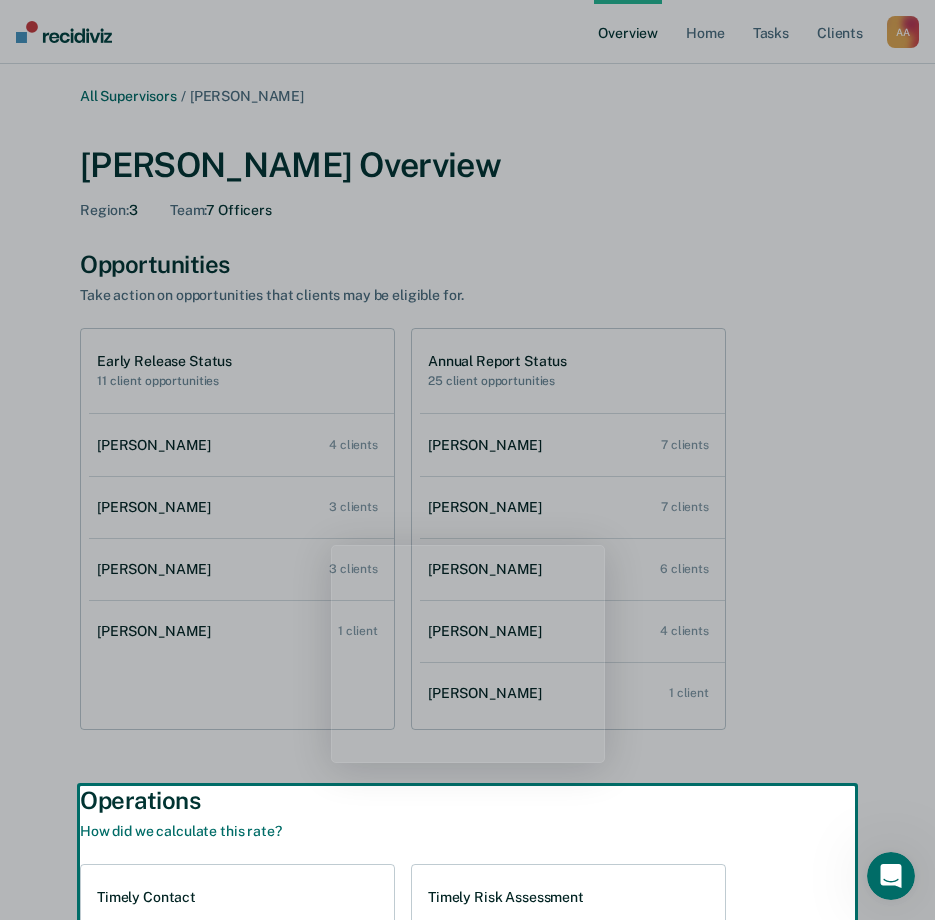 scroll, scrollTop: 102, scrollLeft: 0, axis: vertical 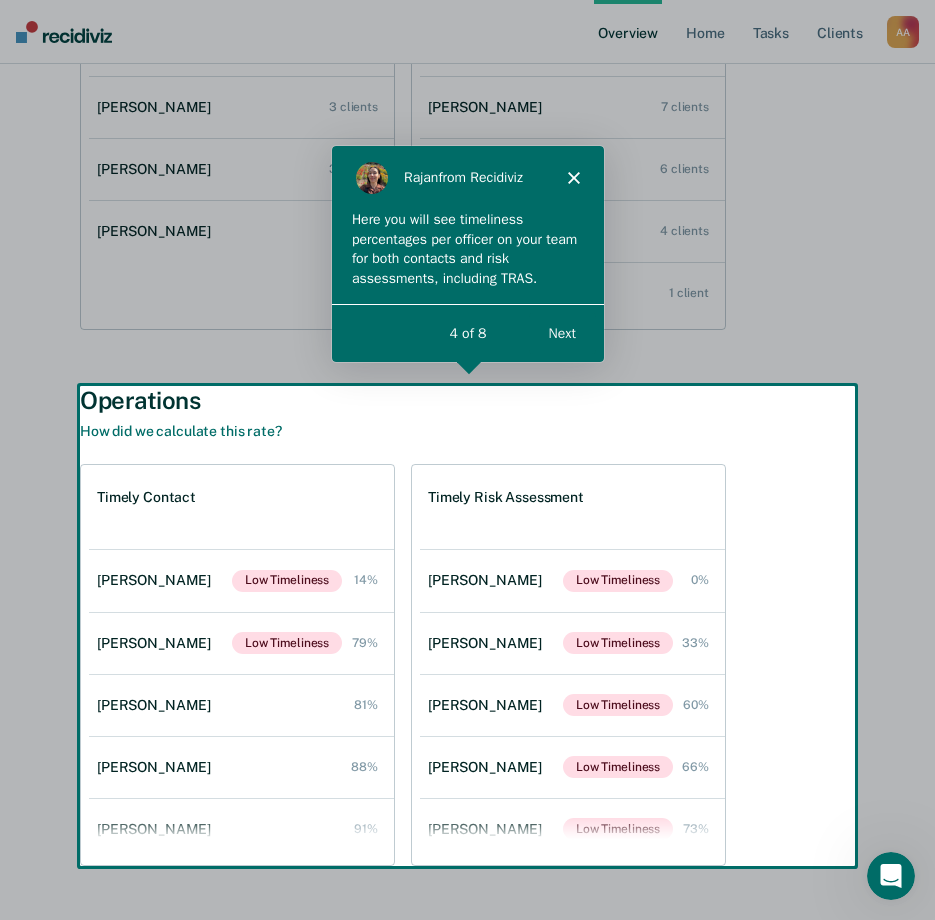 click on "Next" at bounding box center (560, 331) 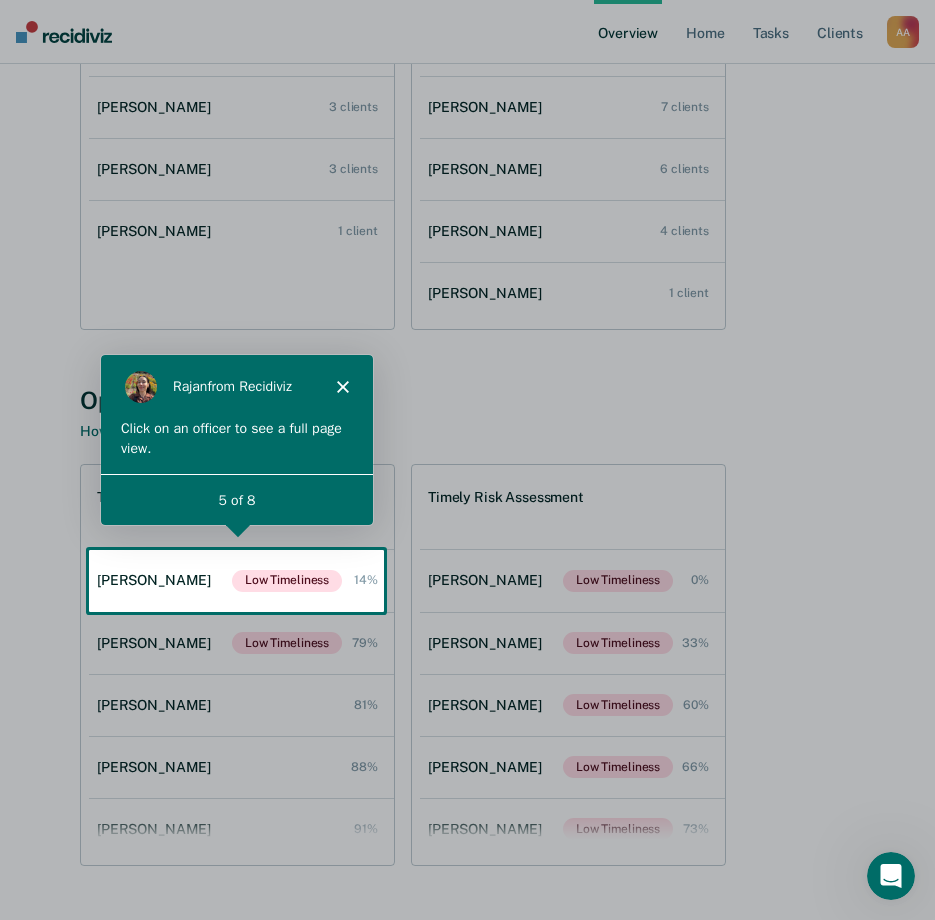 scroll, scrollTop: 0, scrollLeft: 0, axis: both 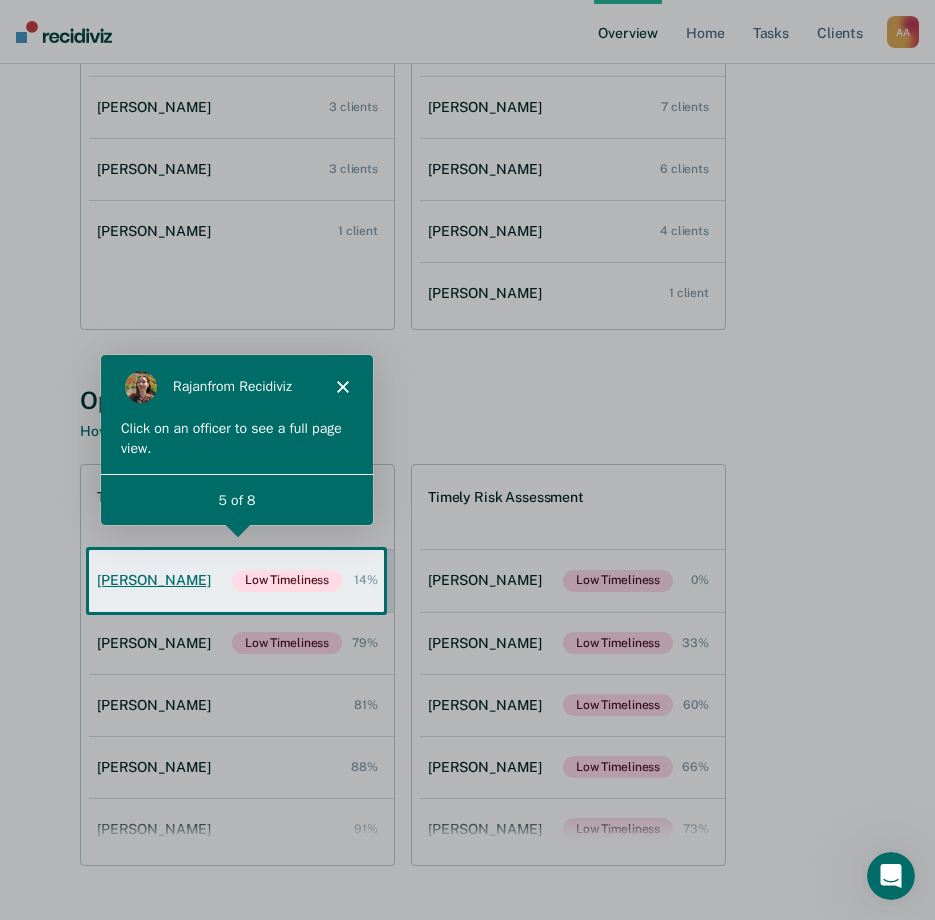 click on "[PERSON_NAME] [PERSON_NAME] Timeliness   14%" at bounding box center [241, 581] 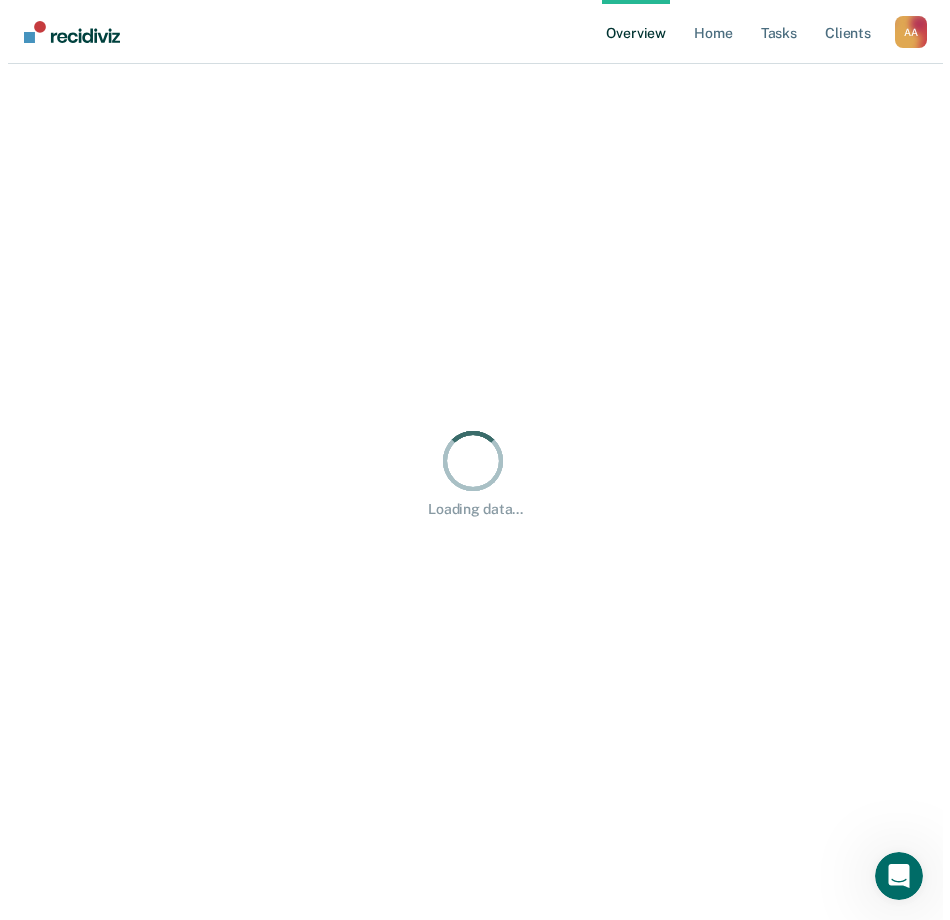 scroll, scrollTop: 0, scrollLeft: 0, axis: both 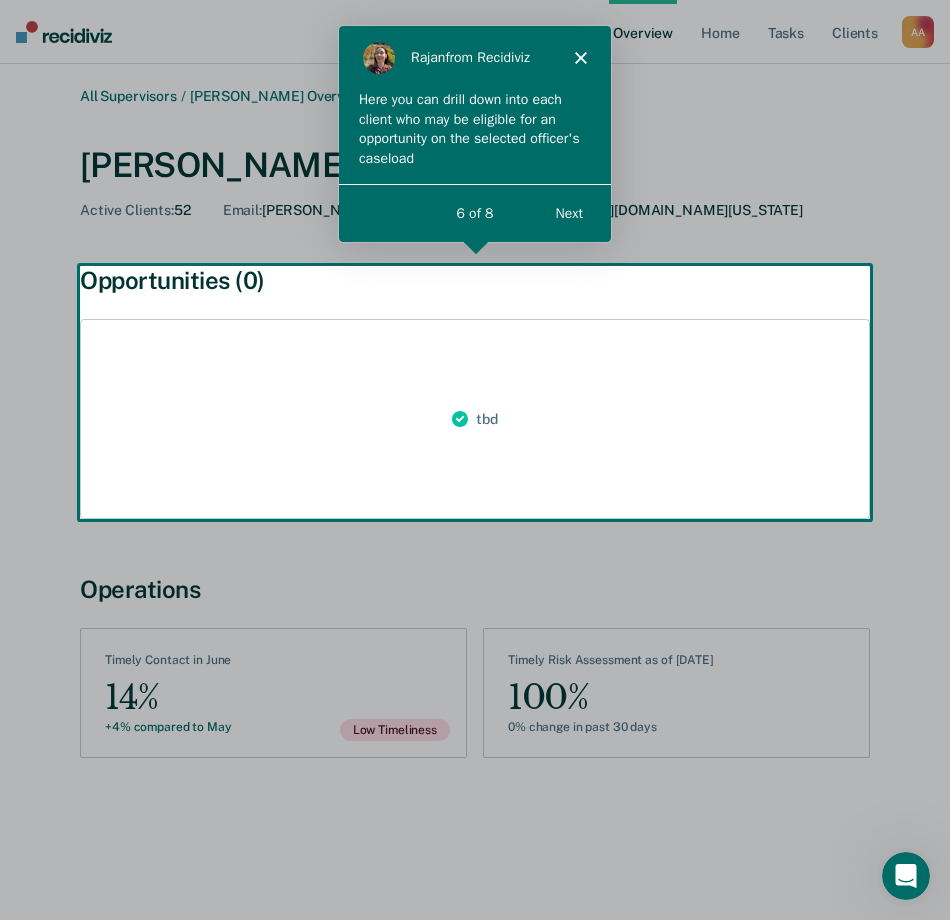 click on "Next" at bounding box center (568, 212) 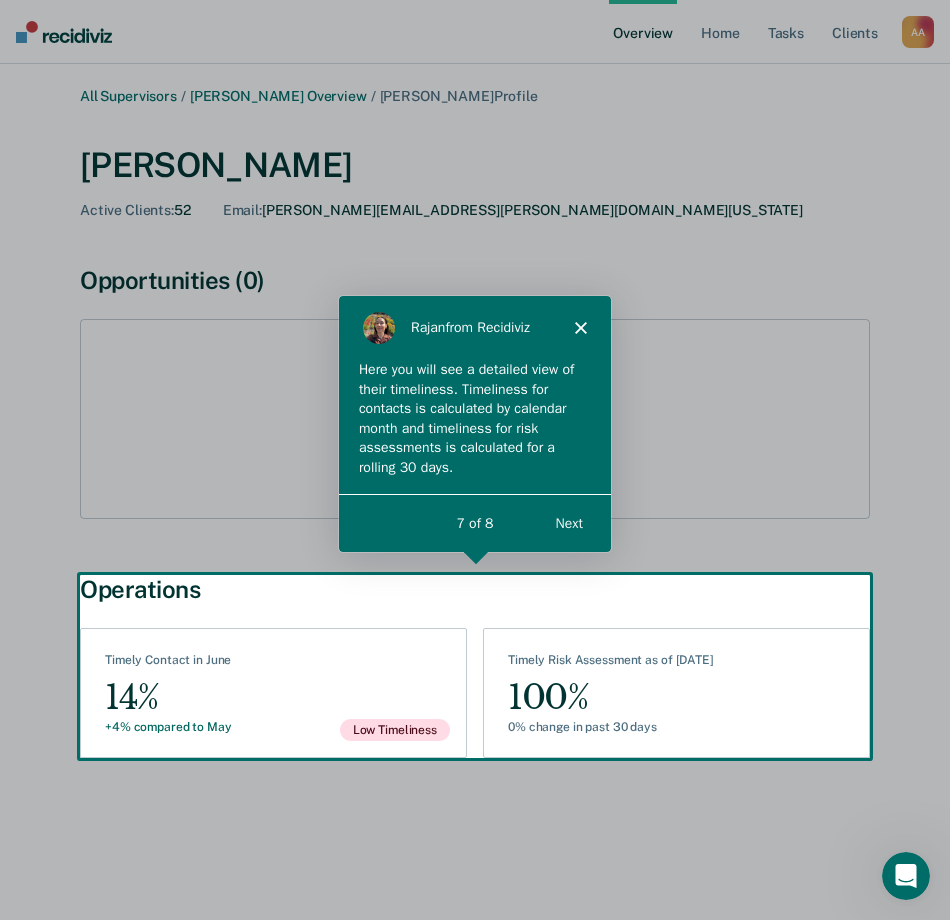 scroll, scrollTop: 0, scrollLeft: 0, axis: both 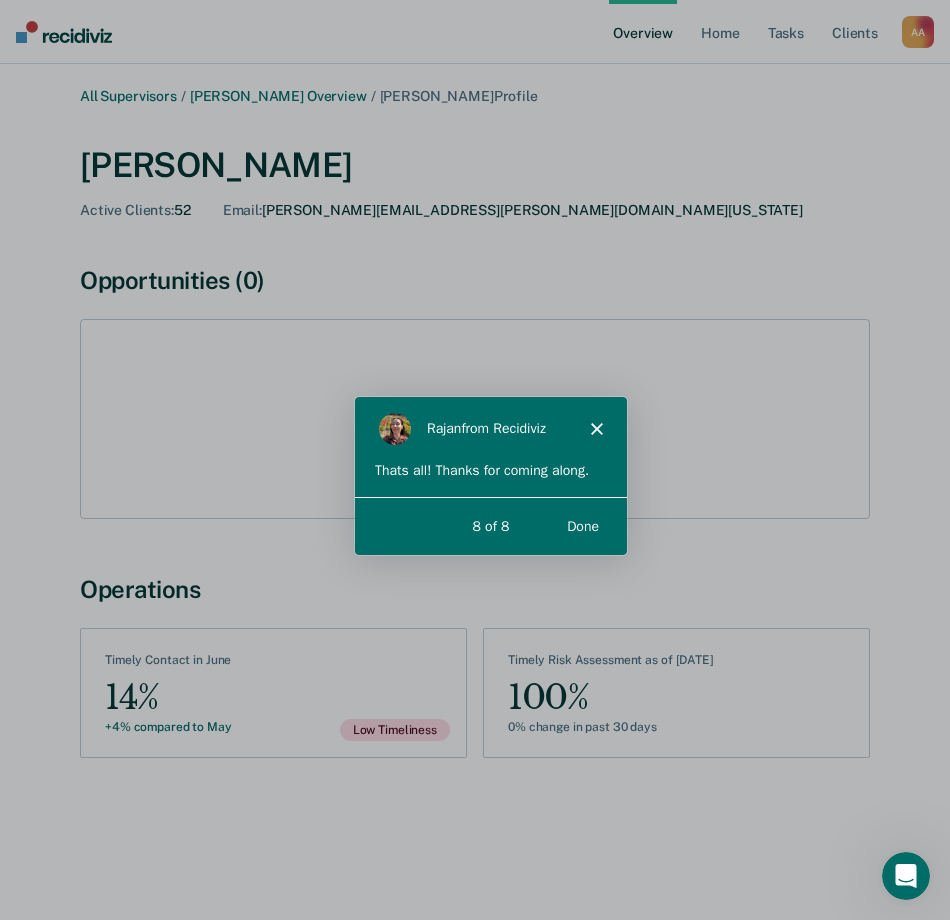 drag, startPoint x: 579, startPoint y: 629, endPoint x: 475, endPoint y: 504, distance: 162.60689 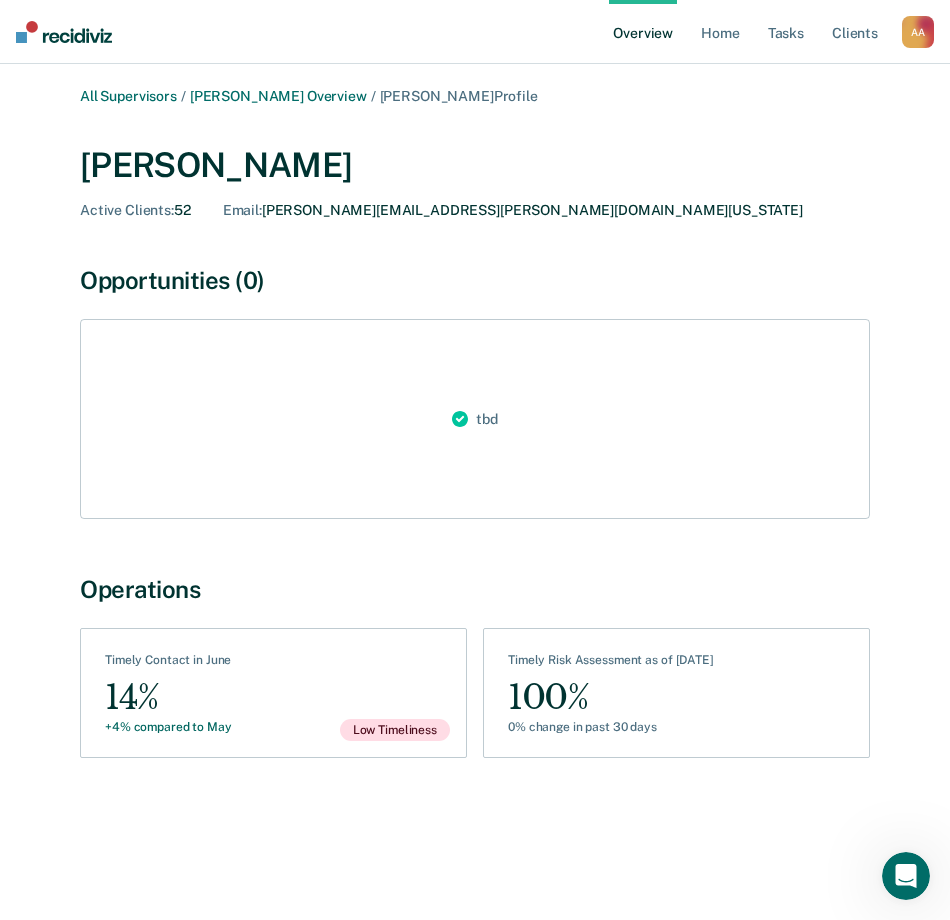 click on "All Supervisors / [PERSON_NAME] Overview / [PERSON_NAME]  Profile [PERSON_NAME] Active Clients :  52 Email :  [PERSON_NAME][EMAIL_ADDRESS][PERSON_NAME][DOMAIN_NAME][US_STATE] [PERSON_NAME] (0) tbd Operations See Clients Timely Contact in June 14% +4% compared to May Low Timeliness See Assessments Timely Risk Assessment as of [DATE] 100% 0% change in past 30 days" at bounding box center (475, 443) 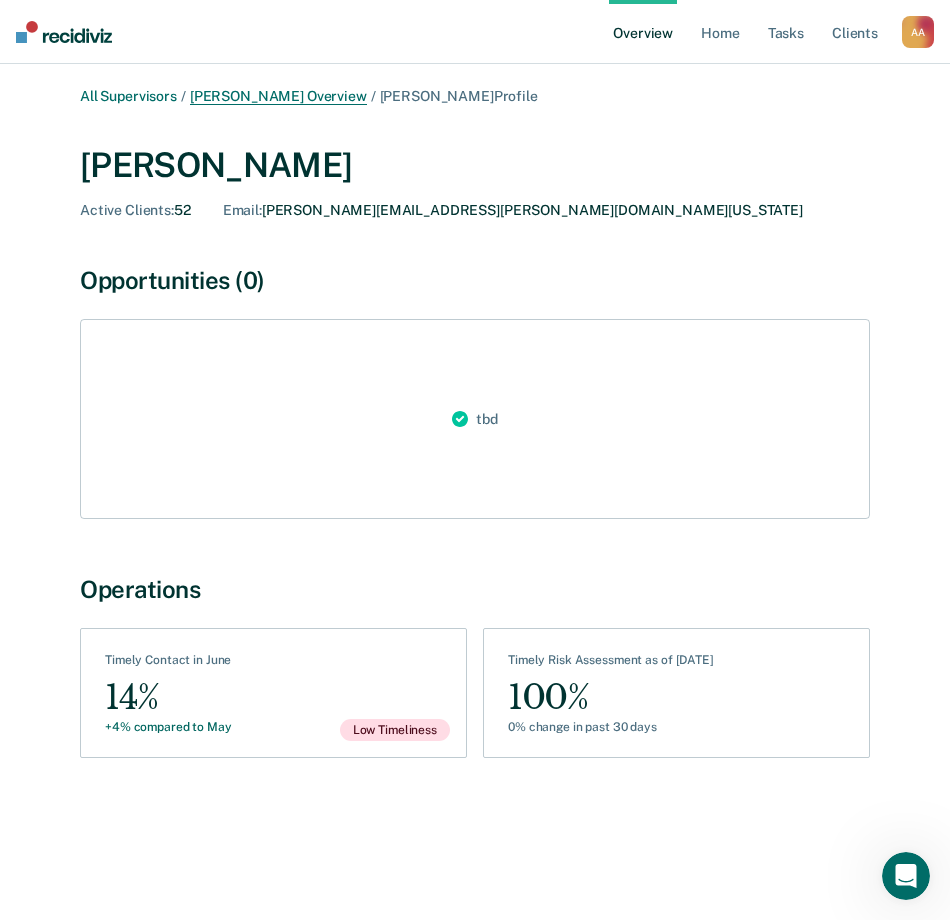 click on "[PERSON_NAME] Overview" at bounding box center (278, 96) 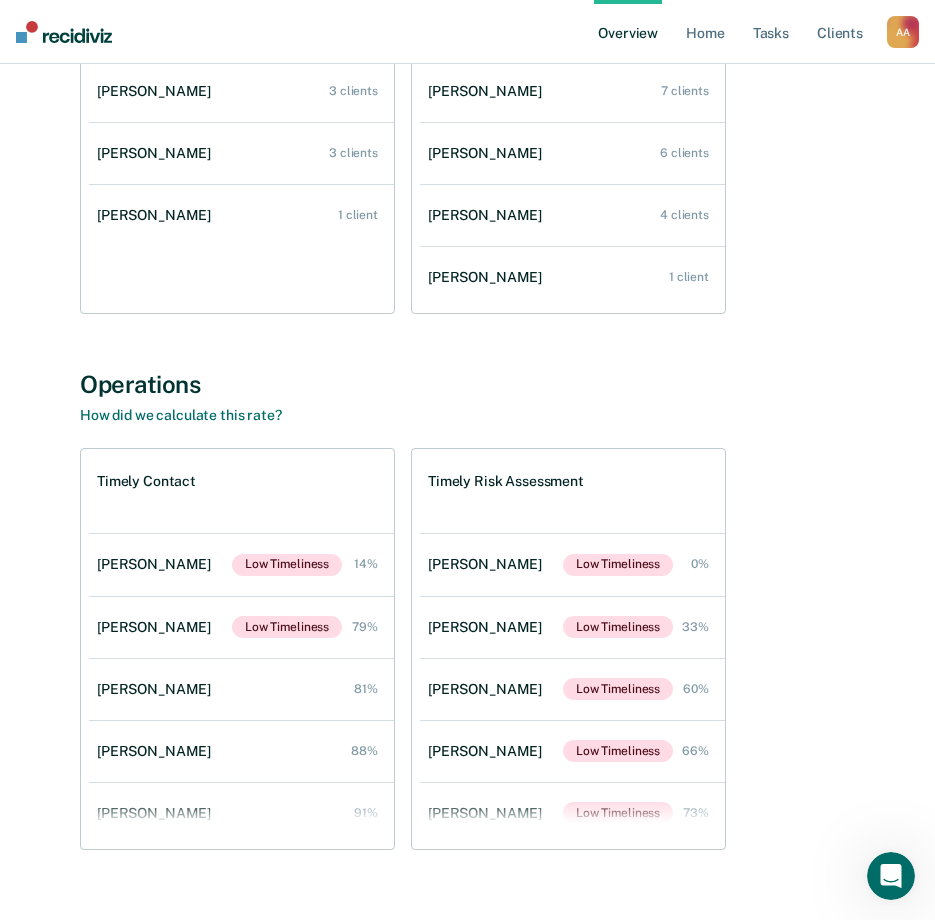 scroll, scrollTop: 450, scrollLeft: 0, axis: vertical 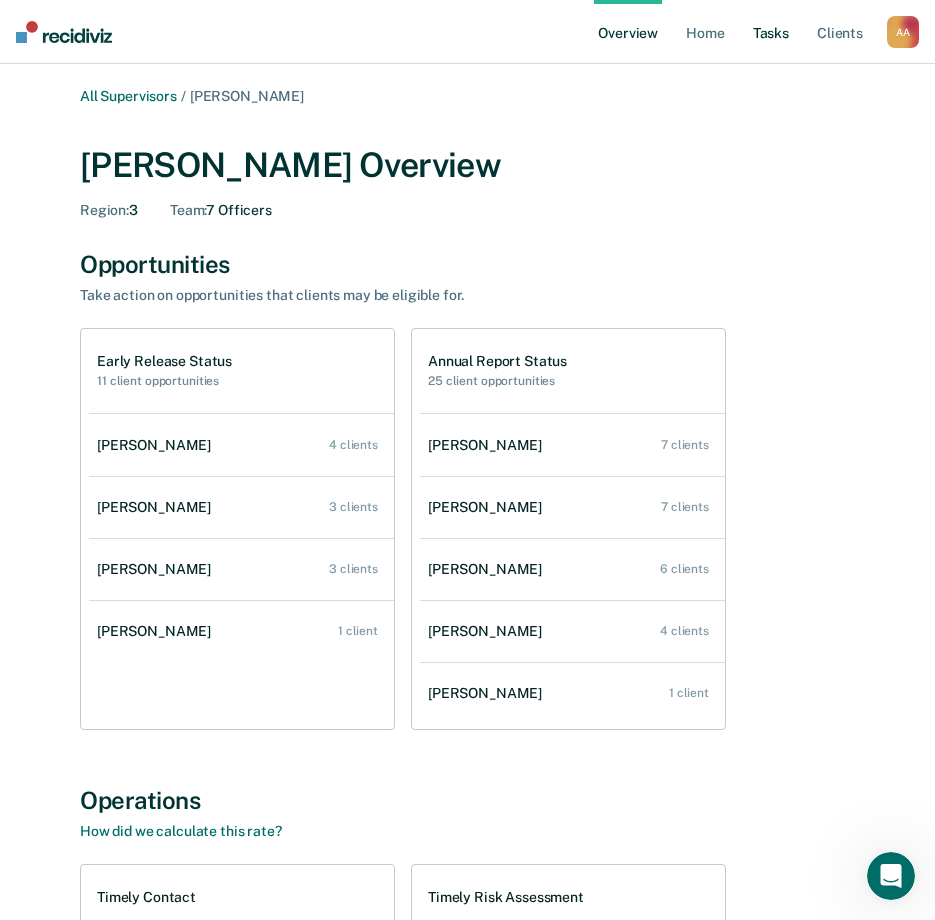click on "Tasks" at bounding box center [771, 32] 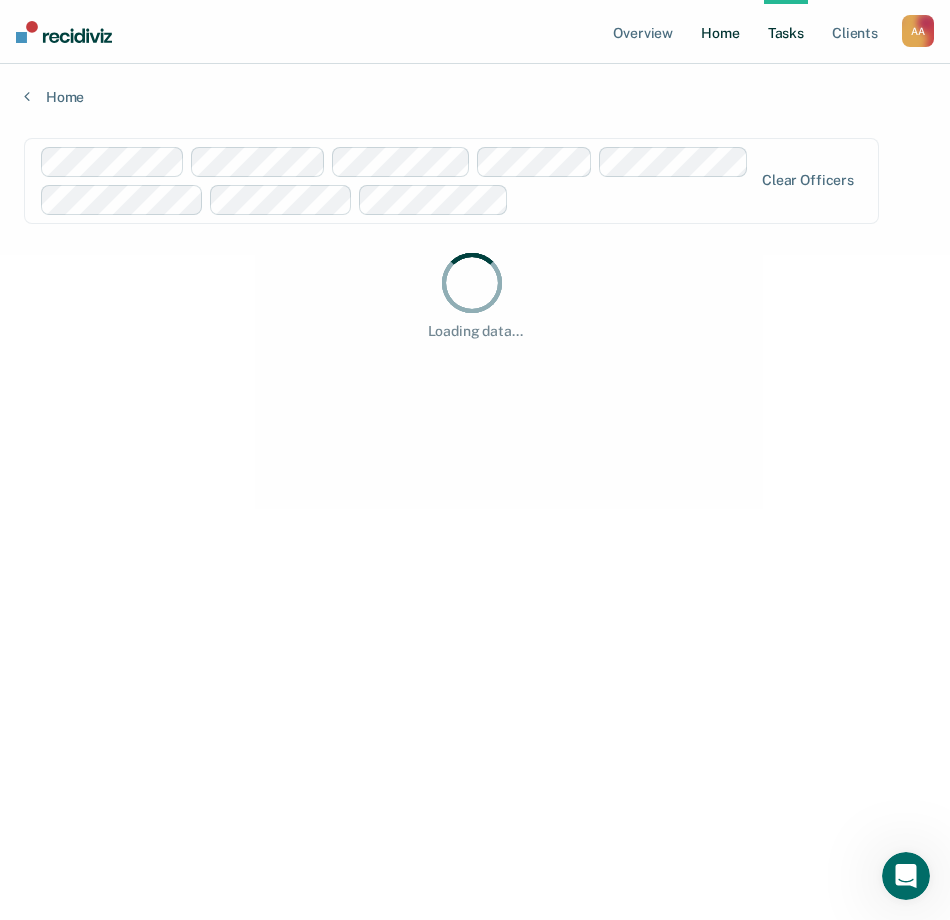 click on "Home" at bounding box center [720, 32] 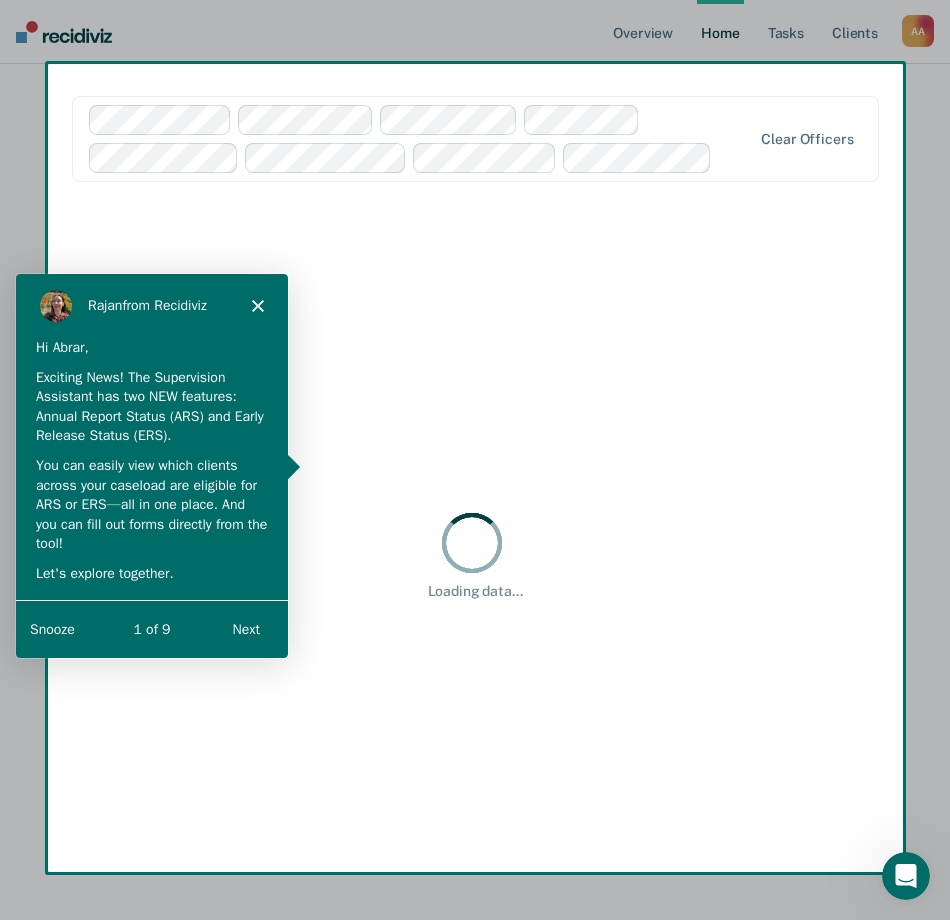scroll, scrollTop: 0, scrollLeft: 0, axis: both 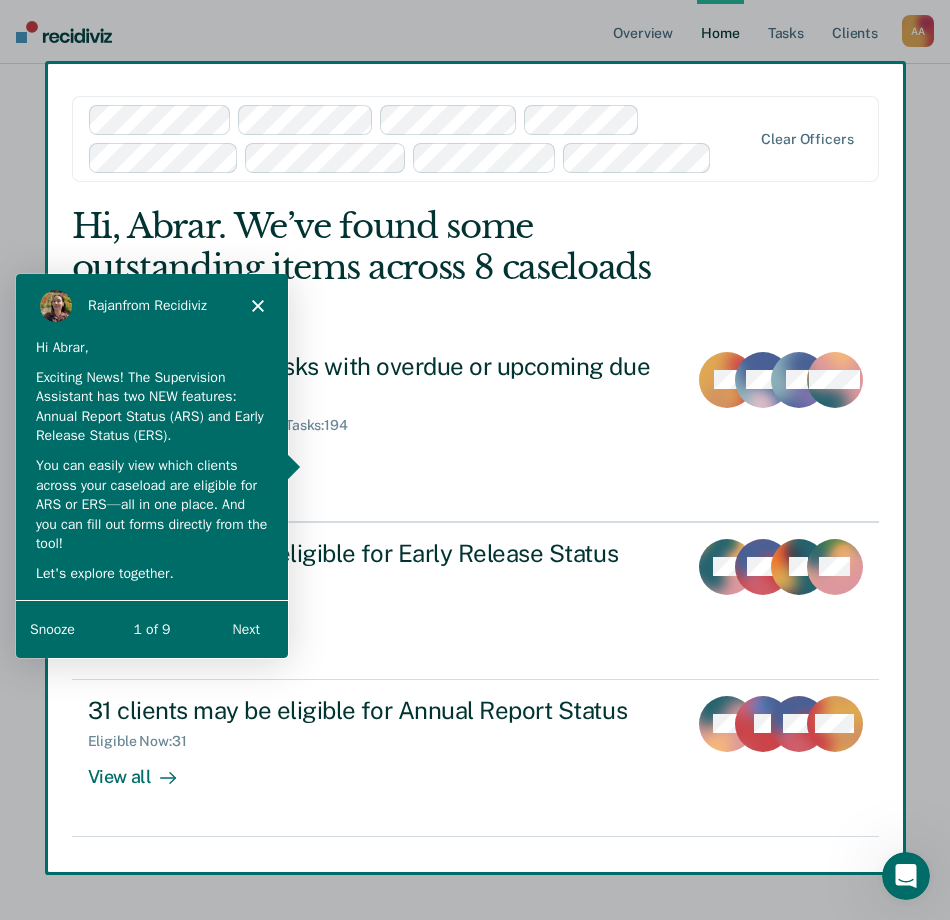 click on "Next" at bounding box center (245, 627) 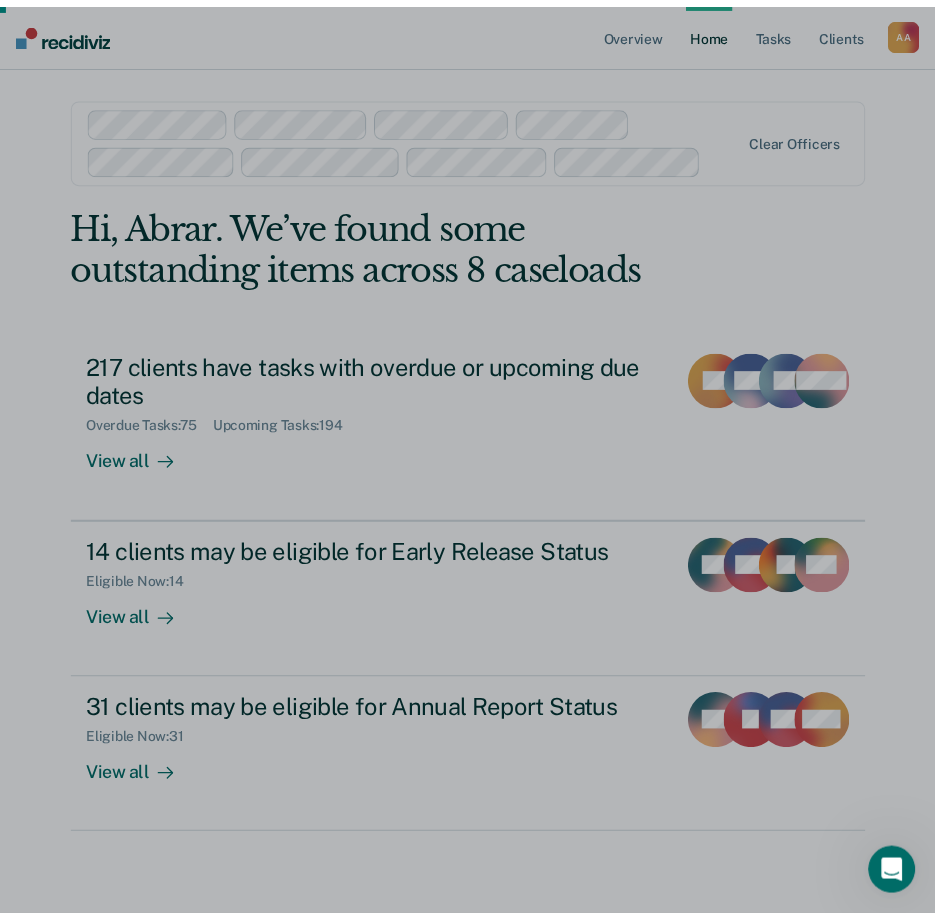 scroll, scrollTop: 0, scrollLeft: 0, axis: both 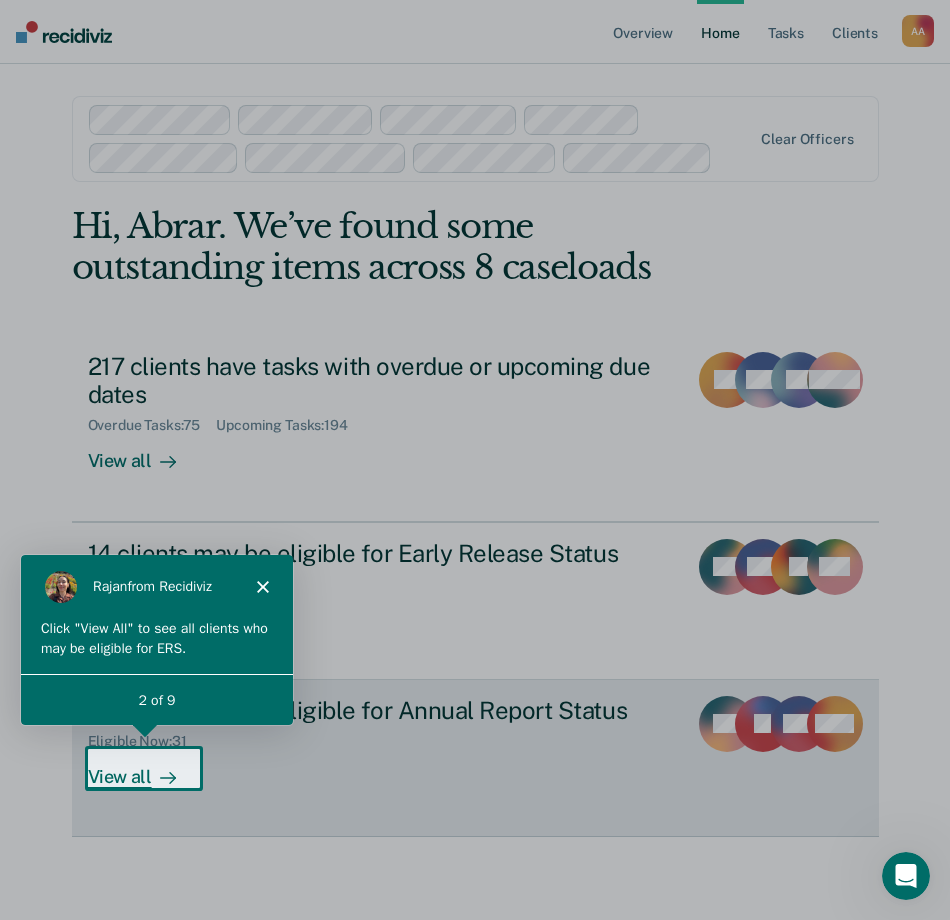 click at bounding box center (164, 776) 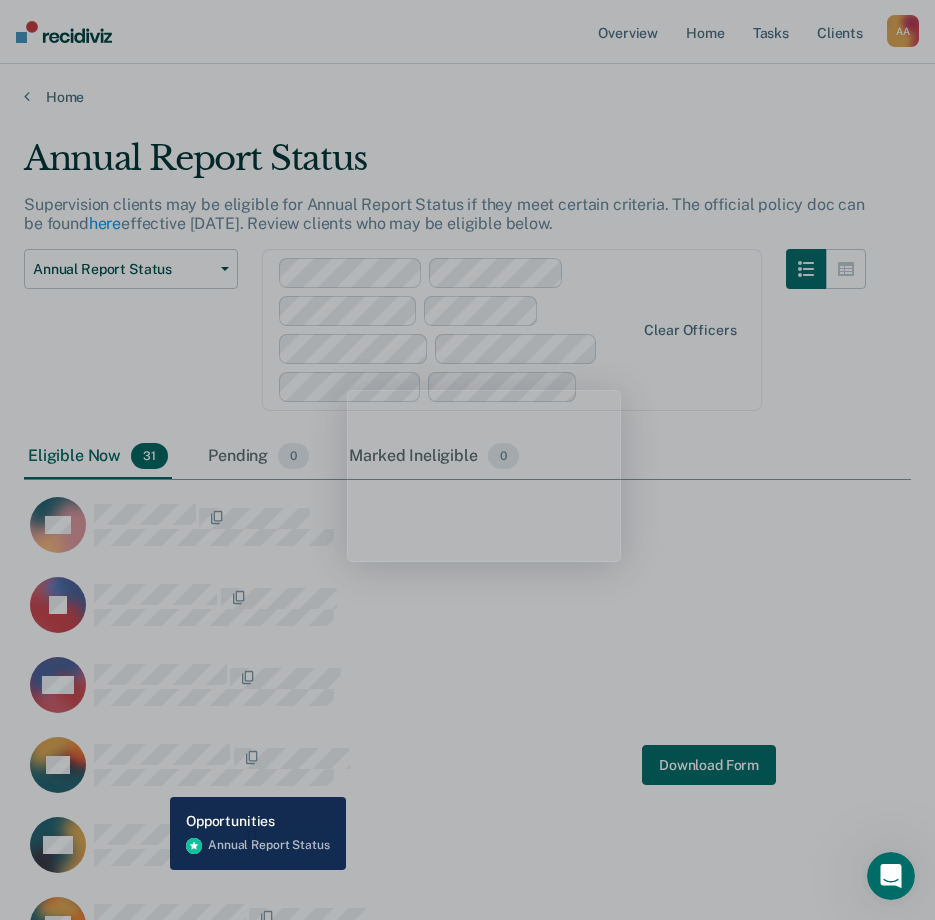 scroll, scrollTop: 16, scrollLeft: 16, axis: both 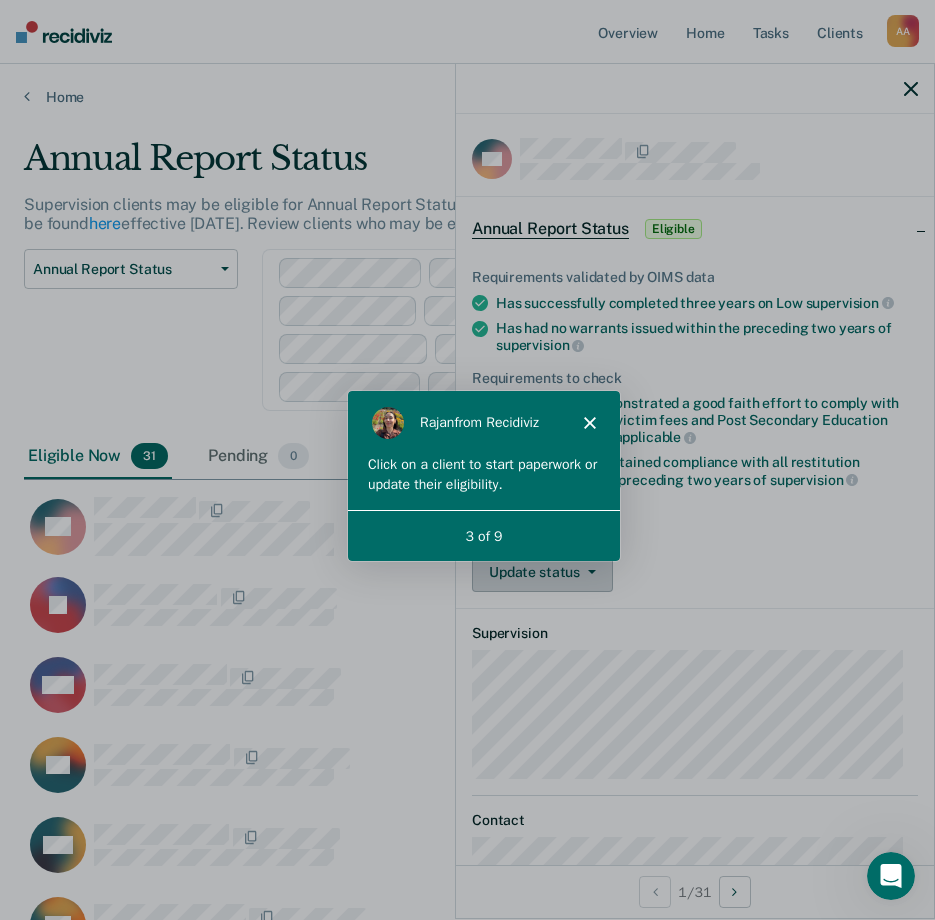 click on "Update status" at bounding box center (542, 572) 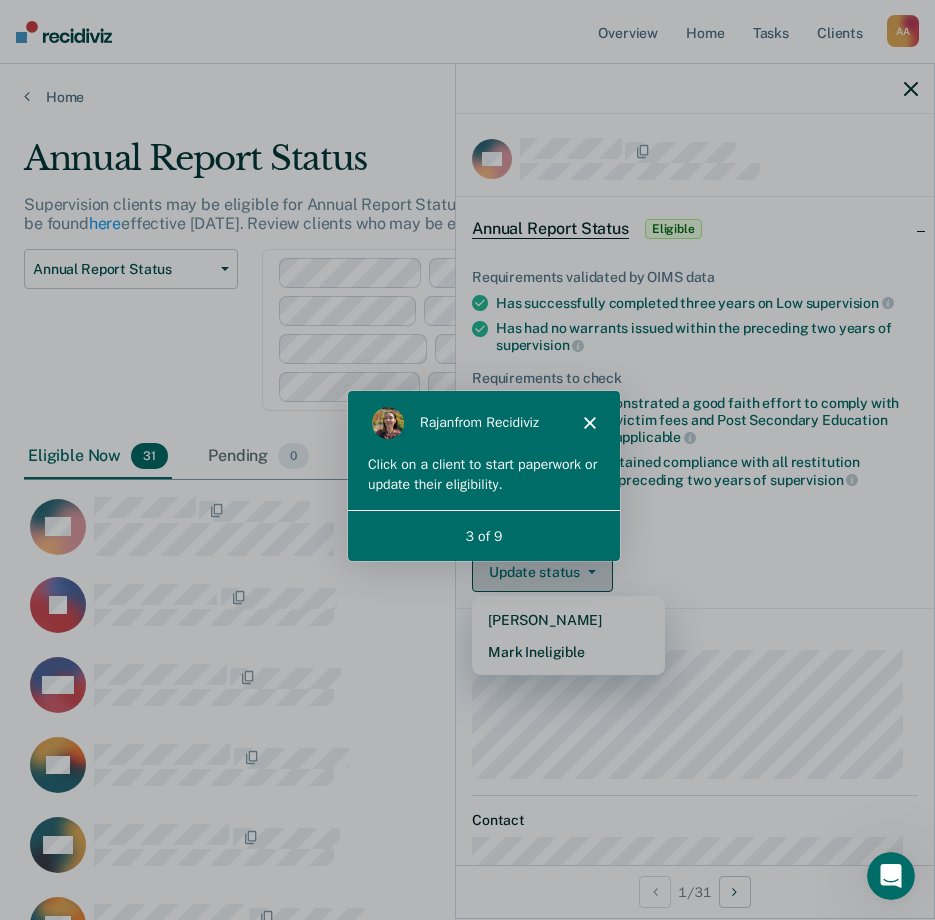 click on "Update status" at bounding box center [542, 572] 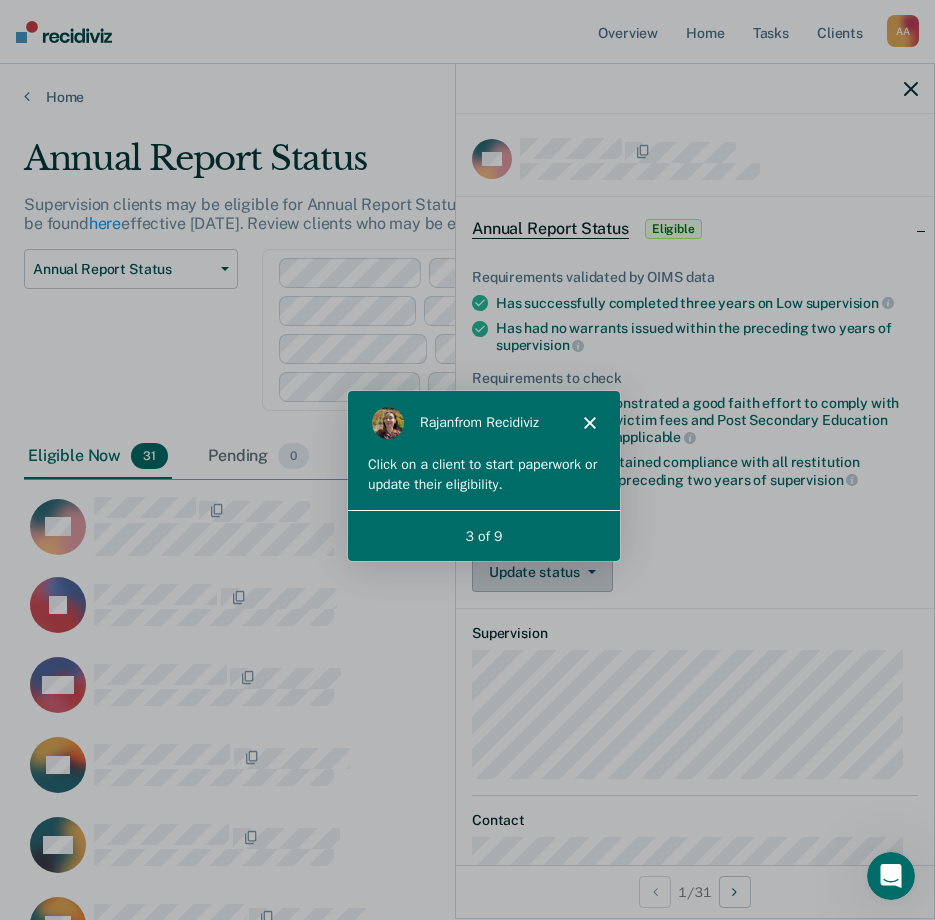 scroll, scrollTop: 93, scrollLeft: 0, axis: vertical 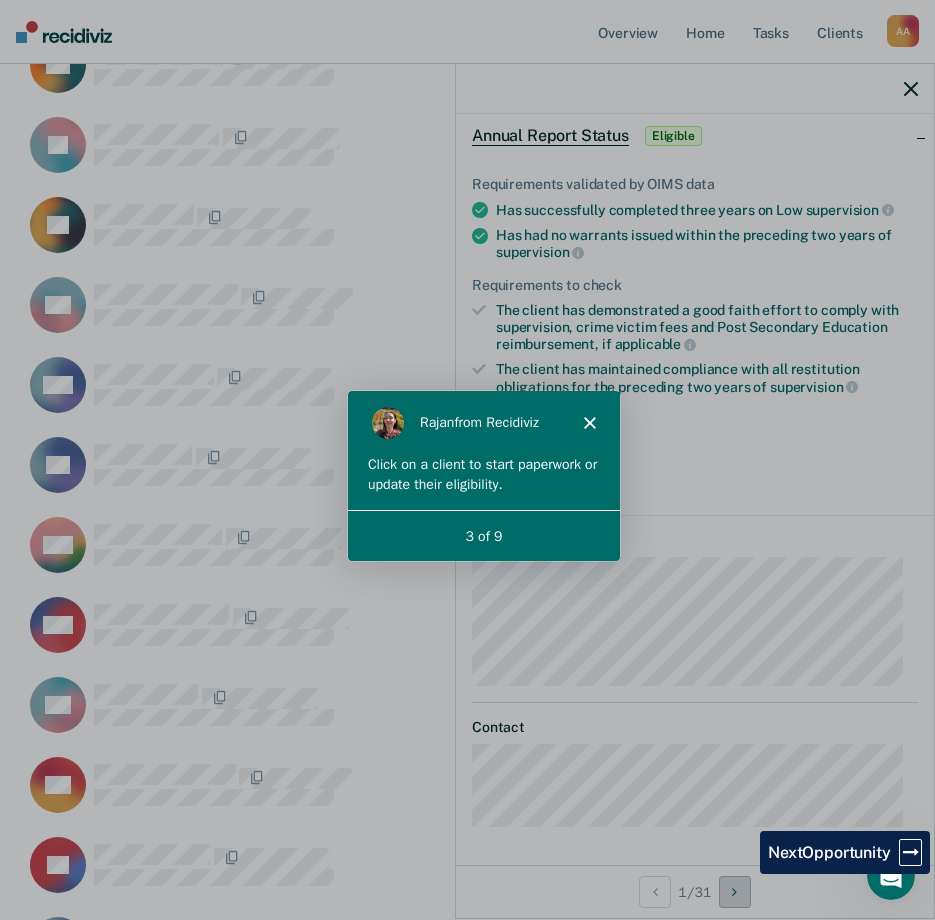 click at bounding box center [735, 892] 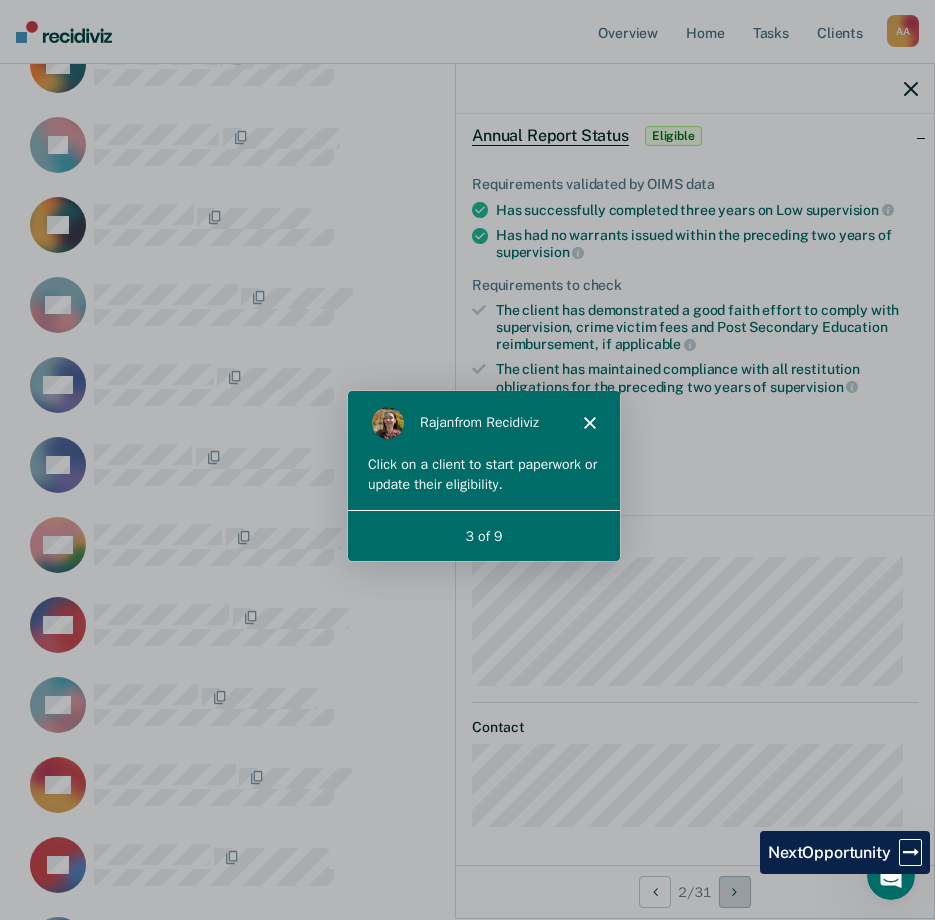 click at bounding box center [735, 892] 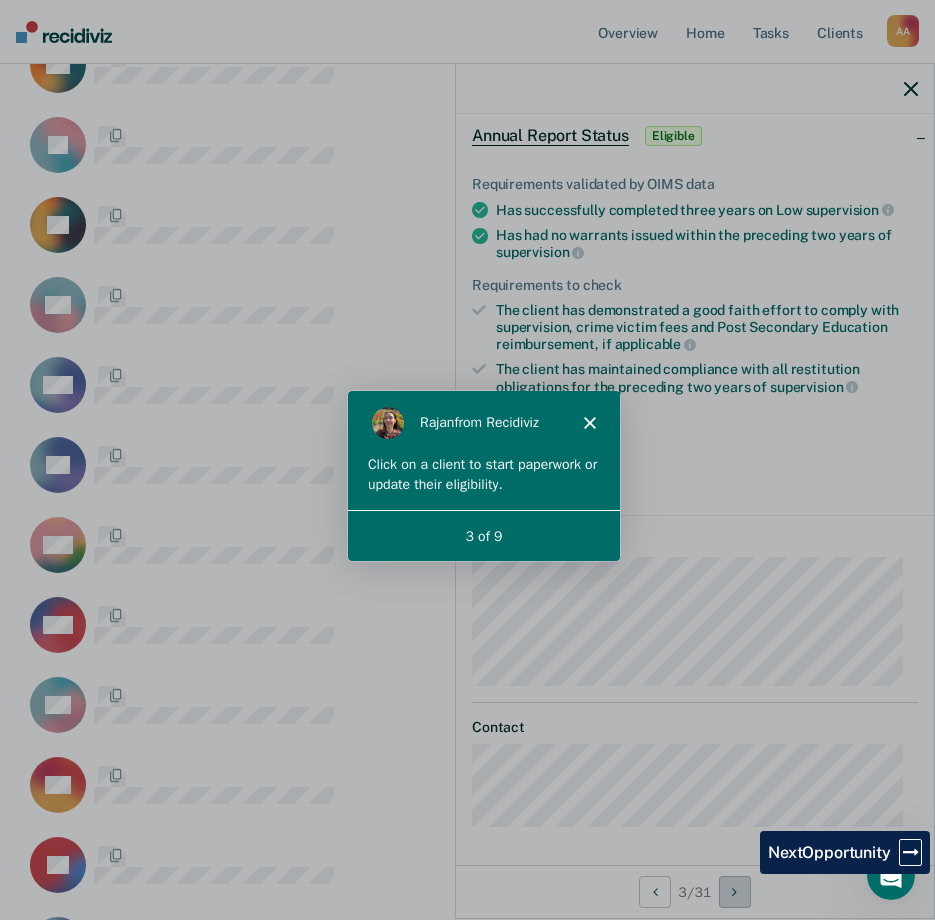 click at bounding box center [735, 892] 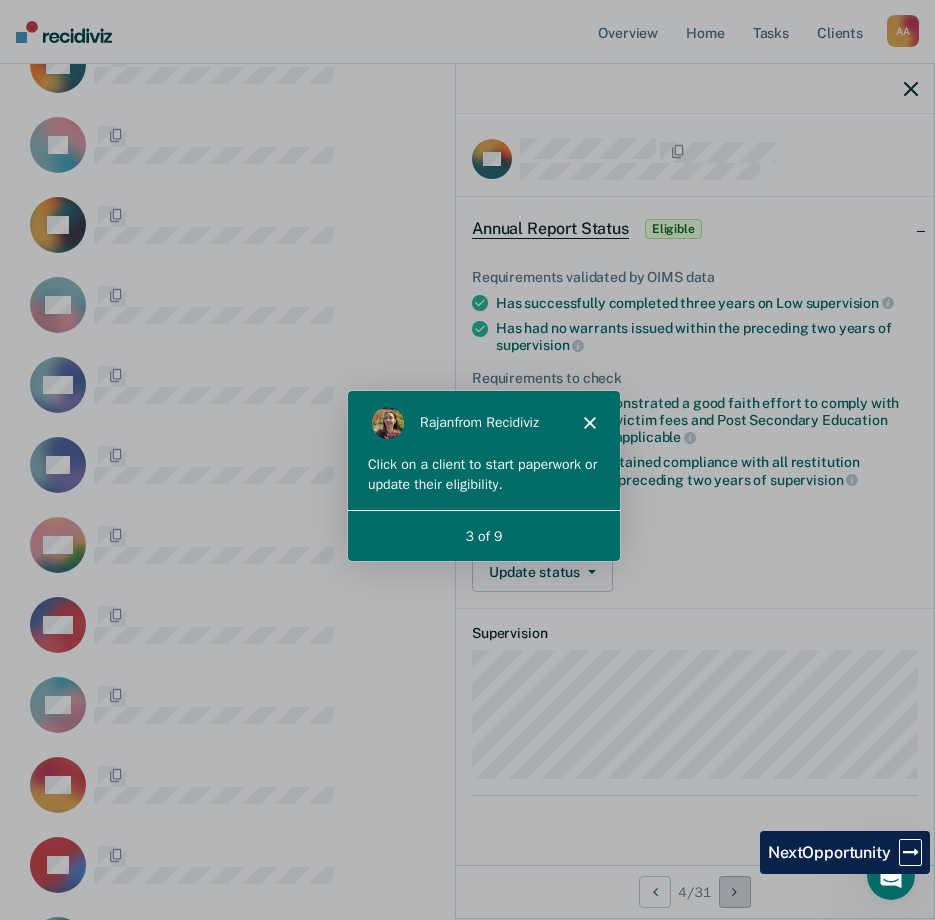 click at bounding box center [735, 892] 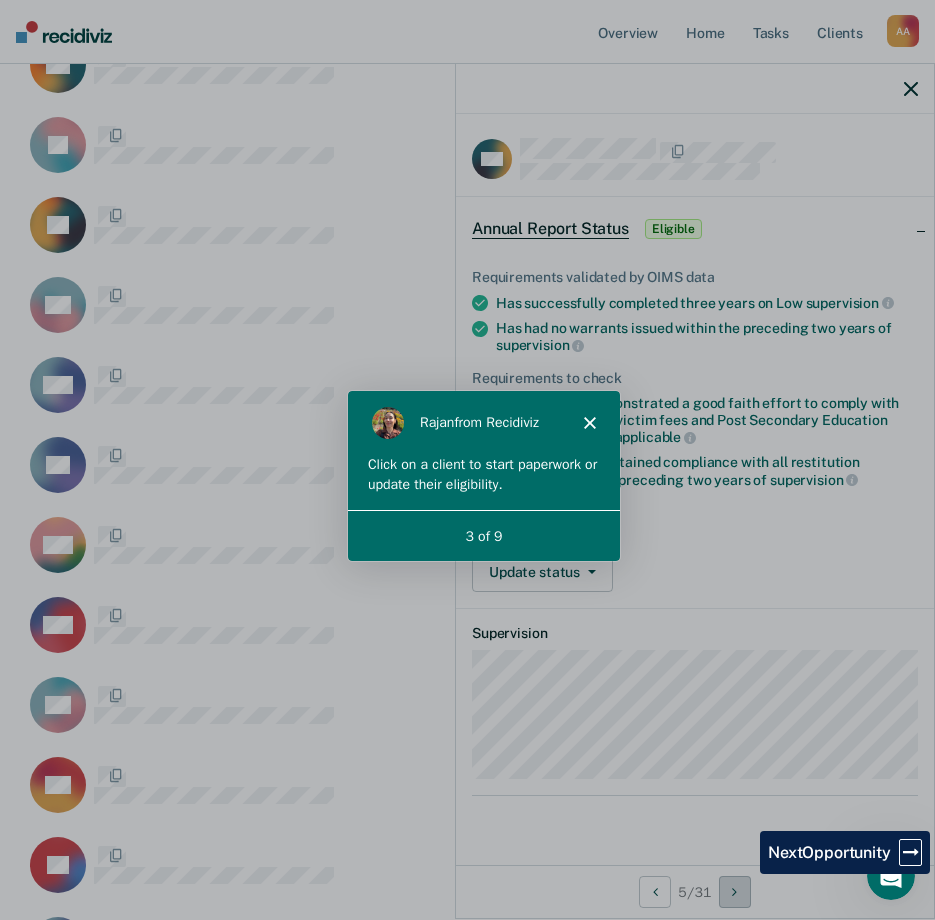 click at bounding box center [735, 892] 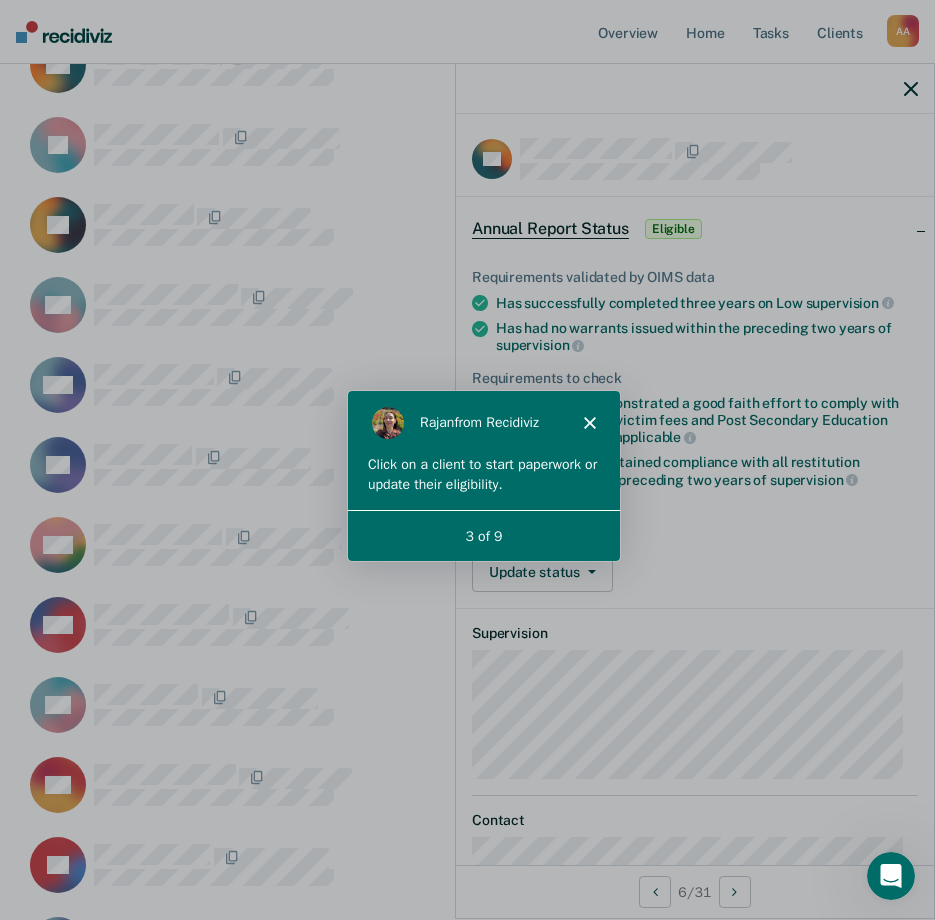 click on "Click on a client to start paperwork or update their eligibility." at bounding box center (482, 472) 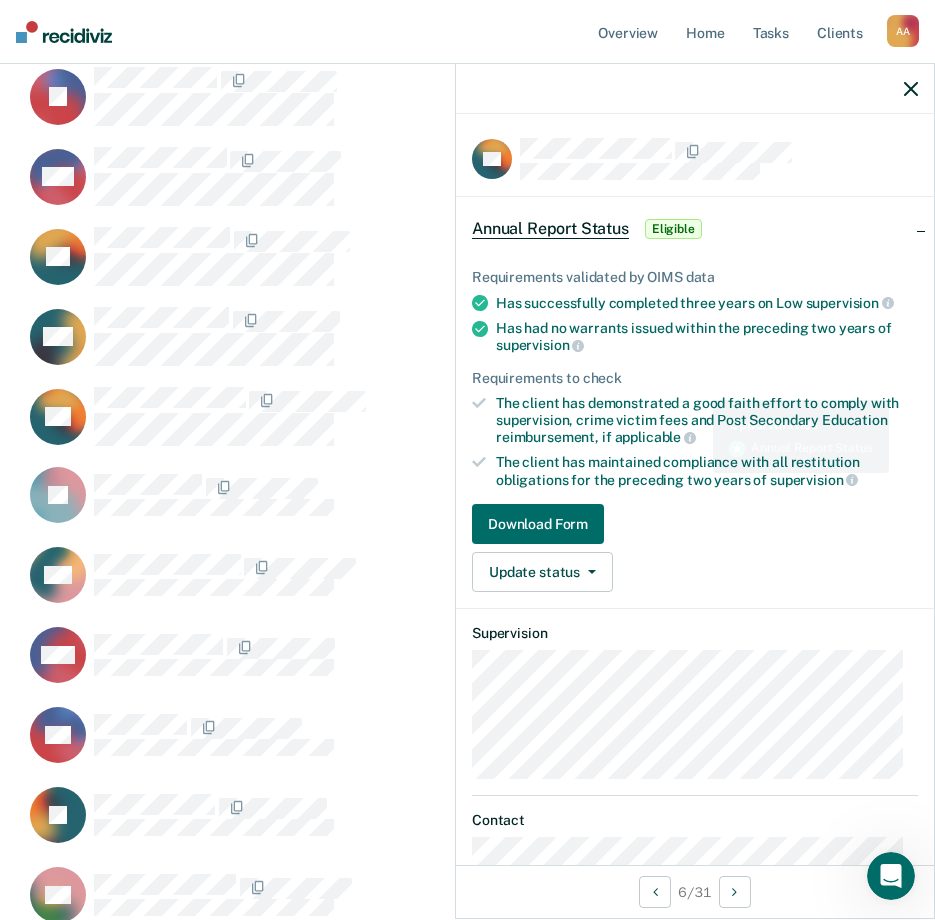 scroll, scrollTop: 300, scrollLeft: 0, axis: vertical 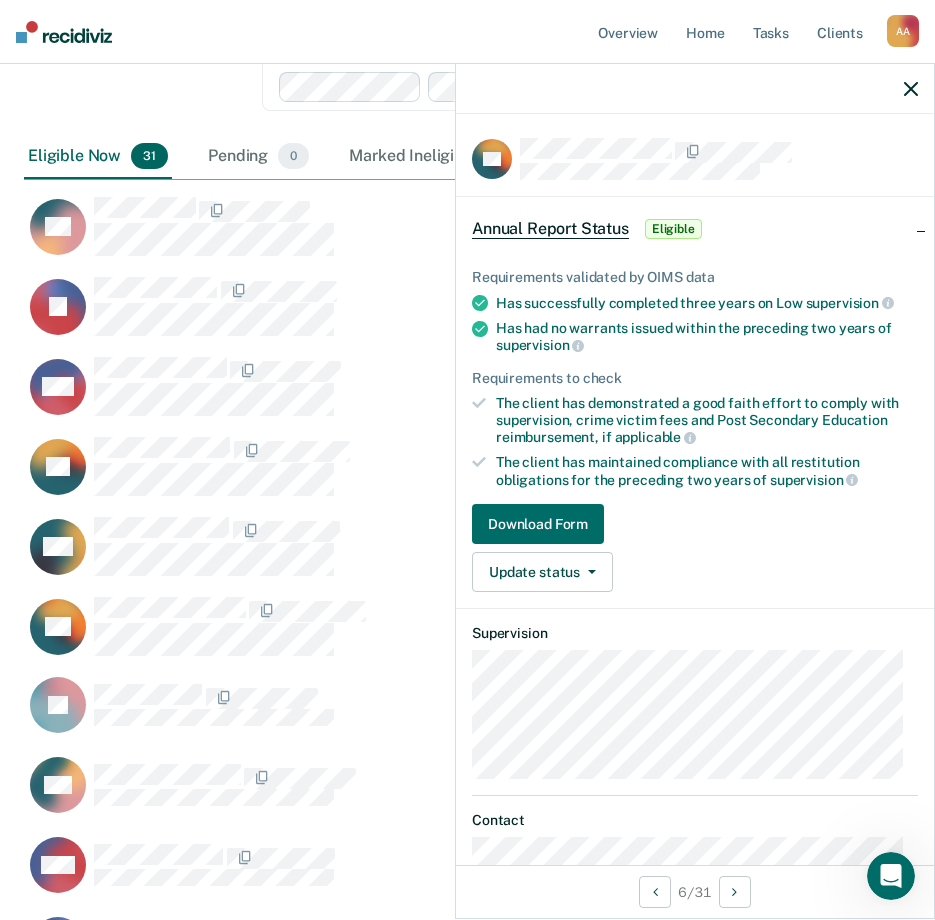 click at bounding box center [695, 89] 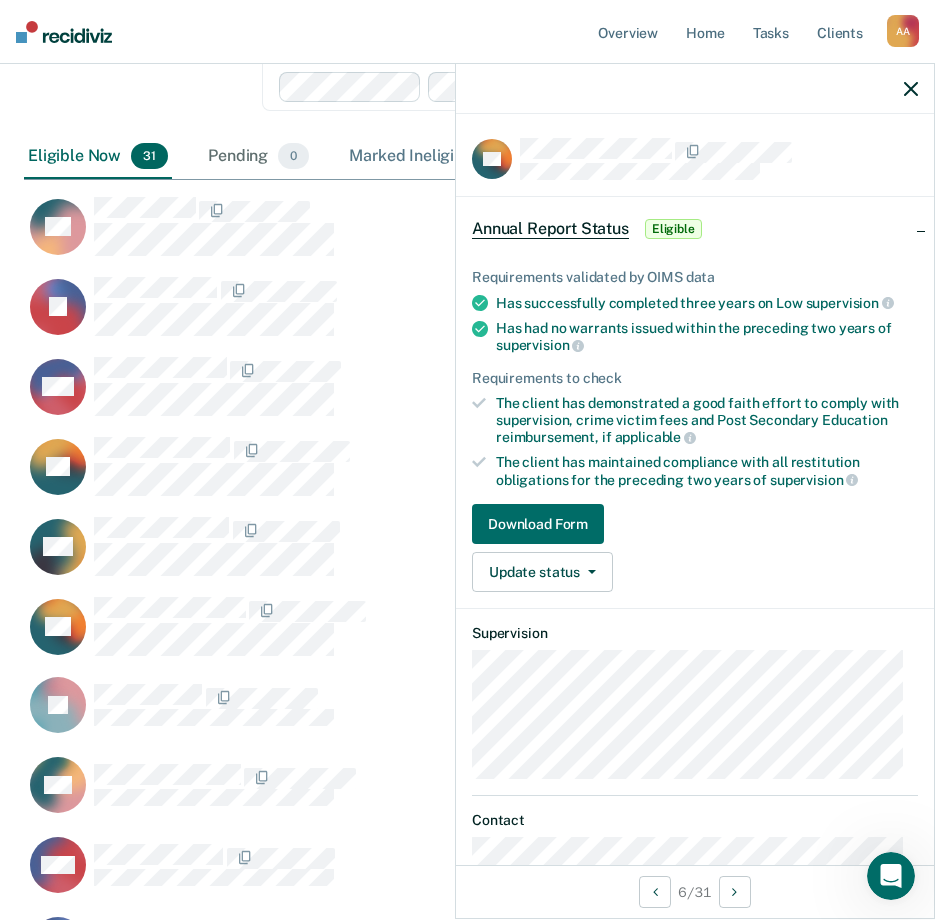 click on "Marked Ineligible 0" at bounding box center (434, 157) 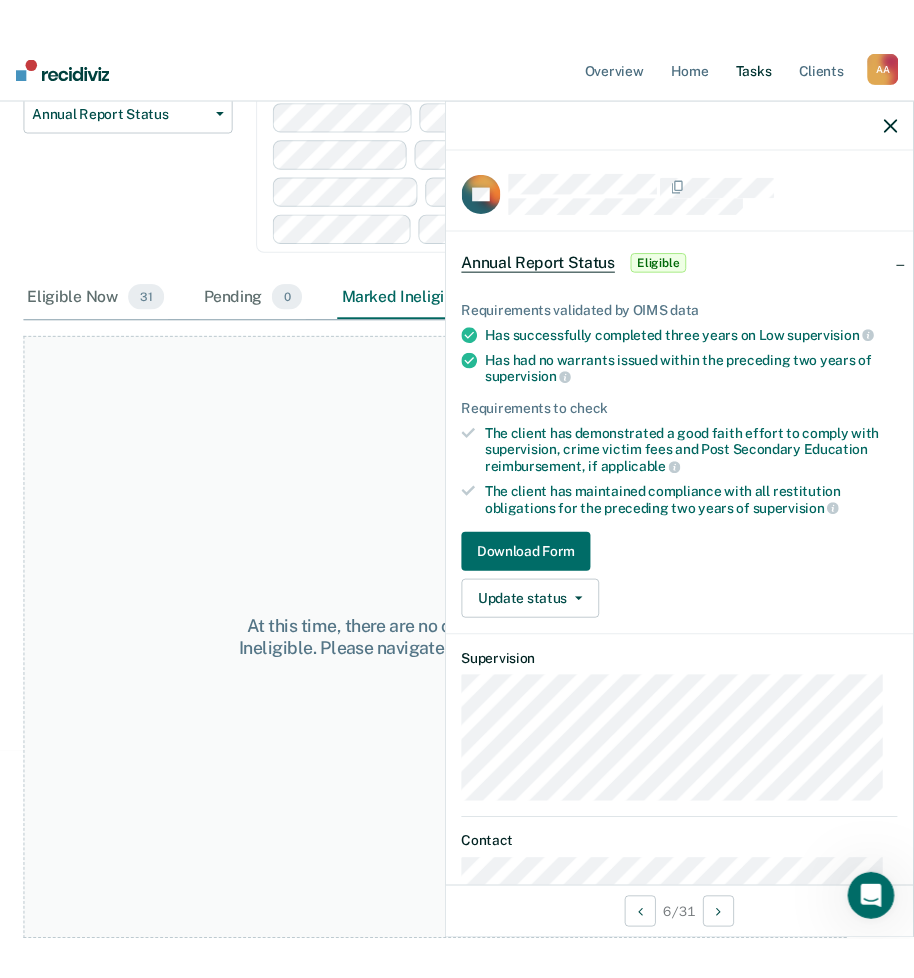 scroll, scrollTop: 0, scrollLeft: 0, axis: both 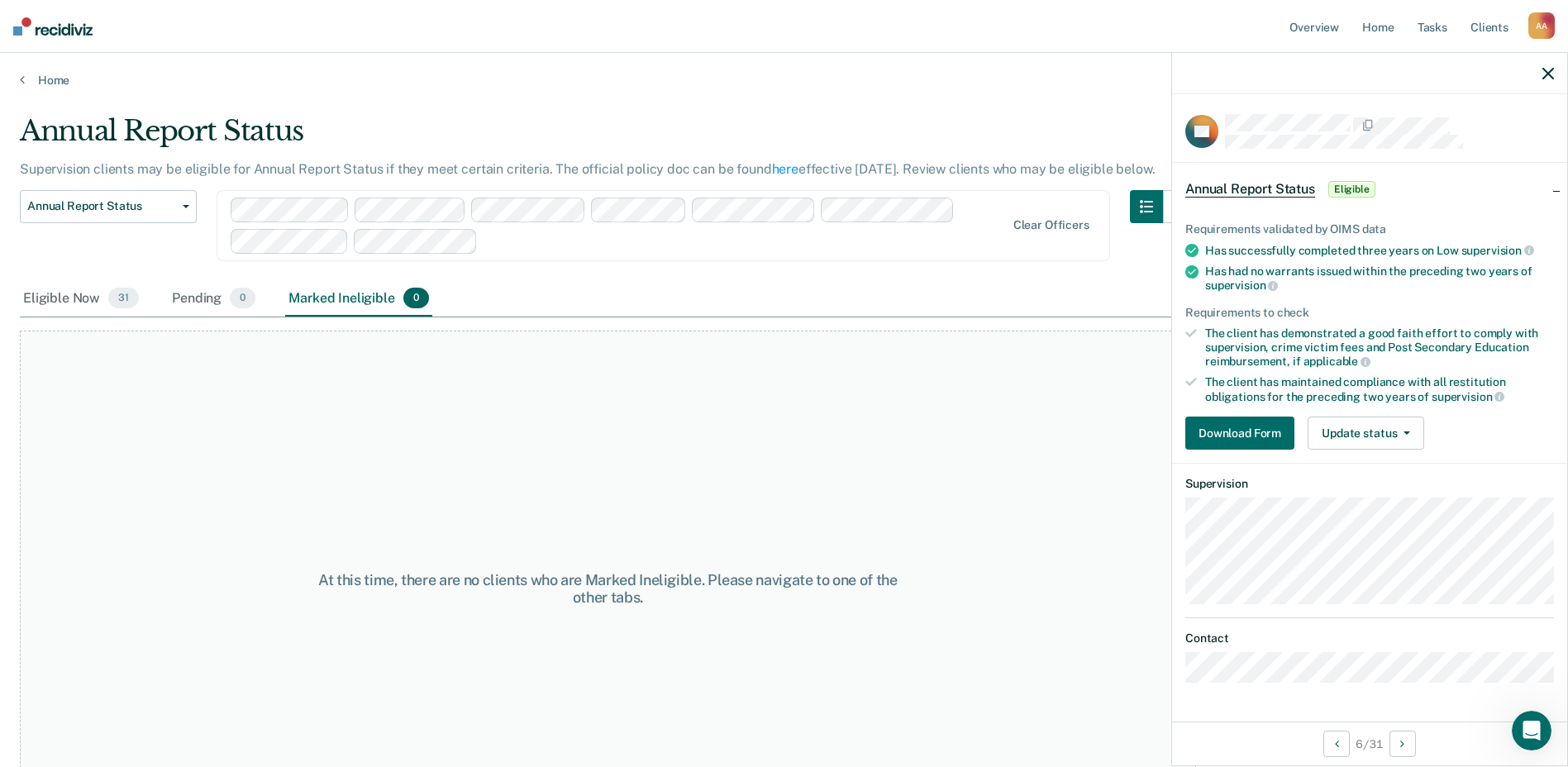 click at bounding box center (1370, 74) 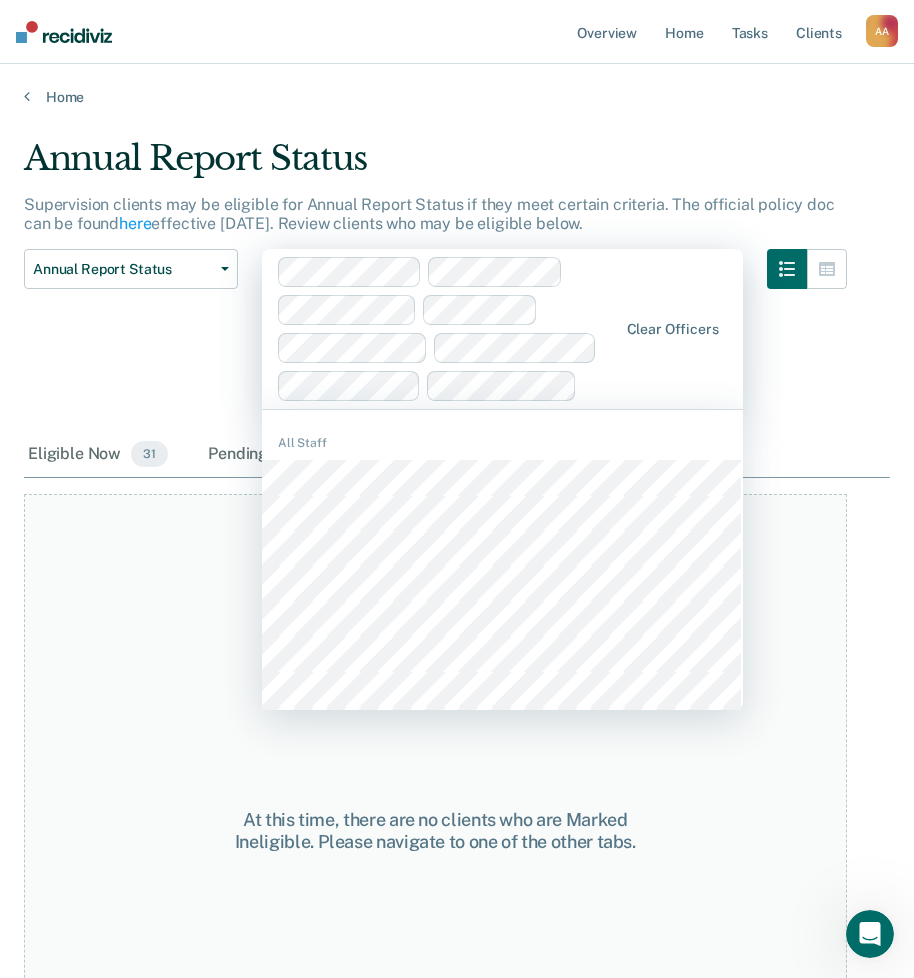 drag, startPoint x: 571, startPoint y: 409, endPoint x: 832, endPoint y: 404, distance: 261.04788 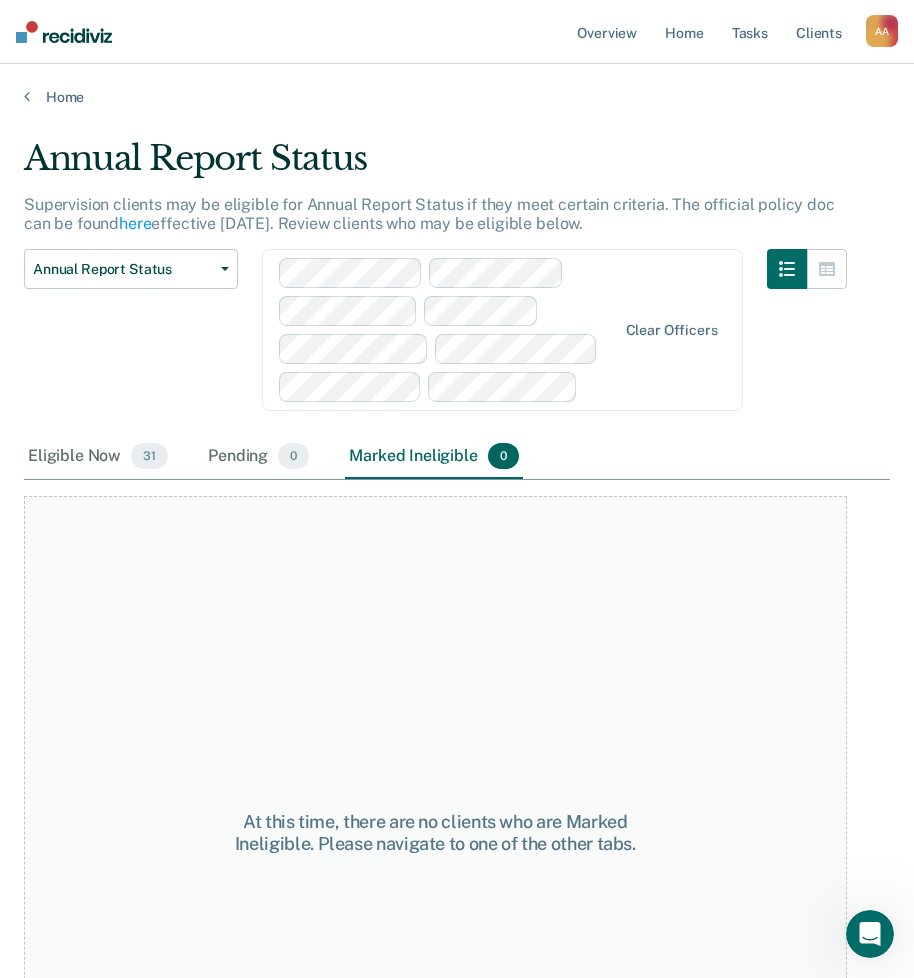 click at bounding box center (807, 342) 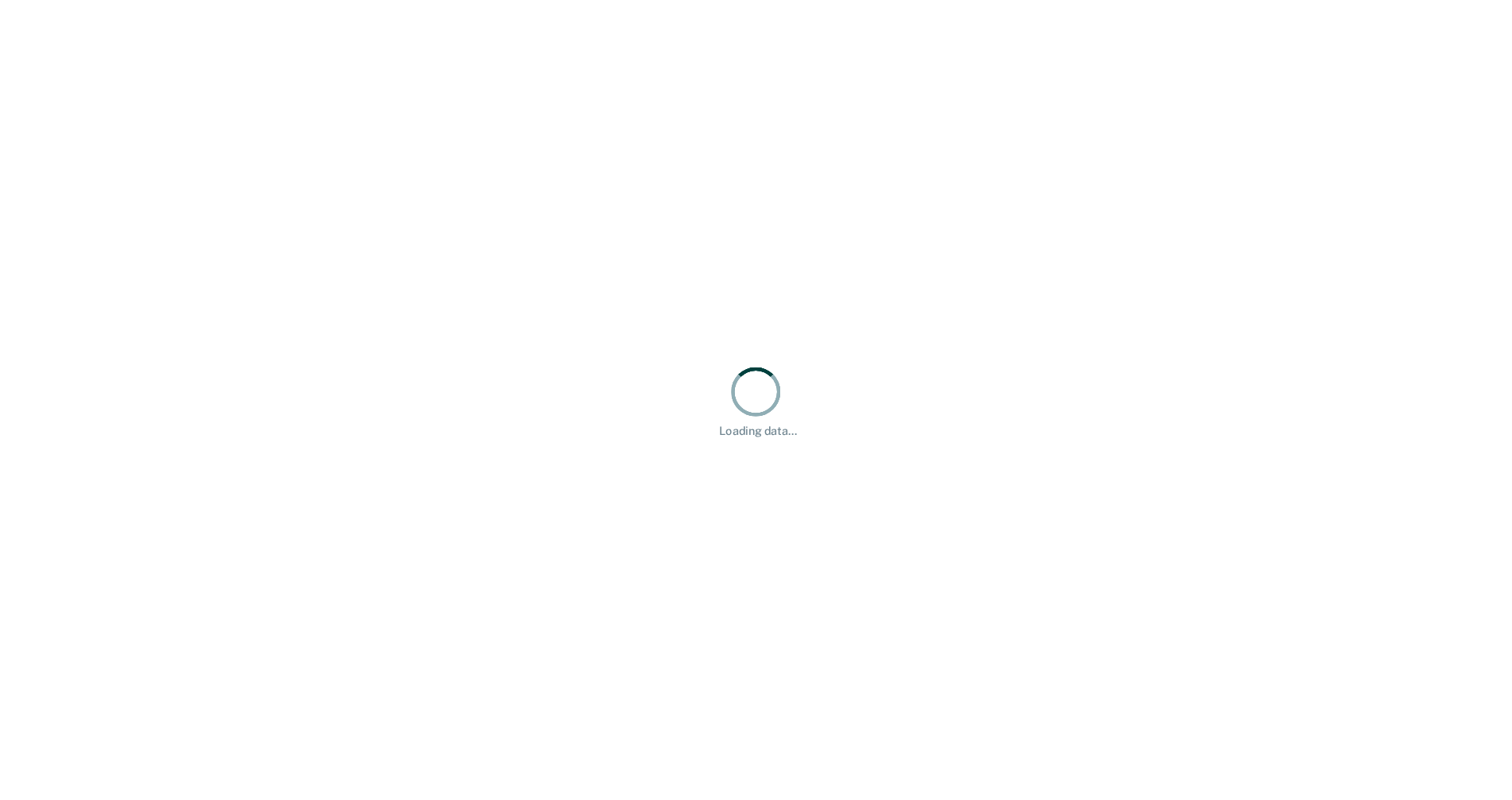 scroll, scrollTop: 0, scrollLeft: 0, axis: both 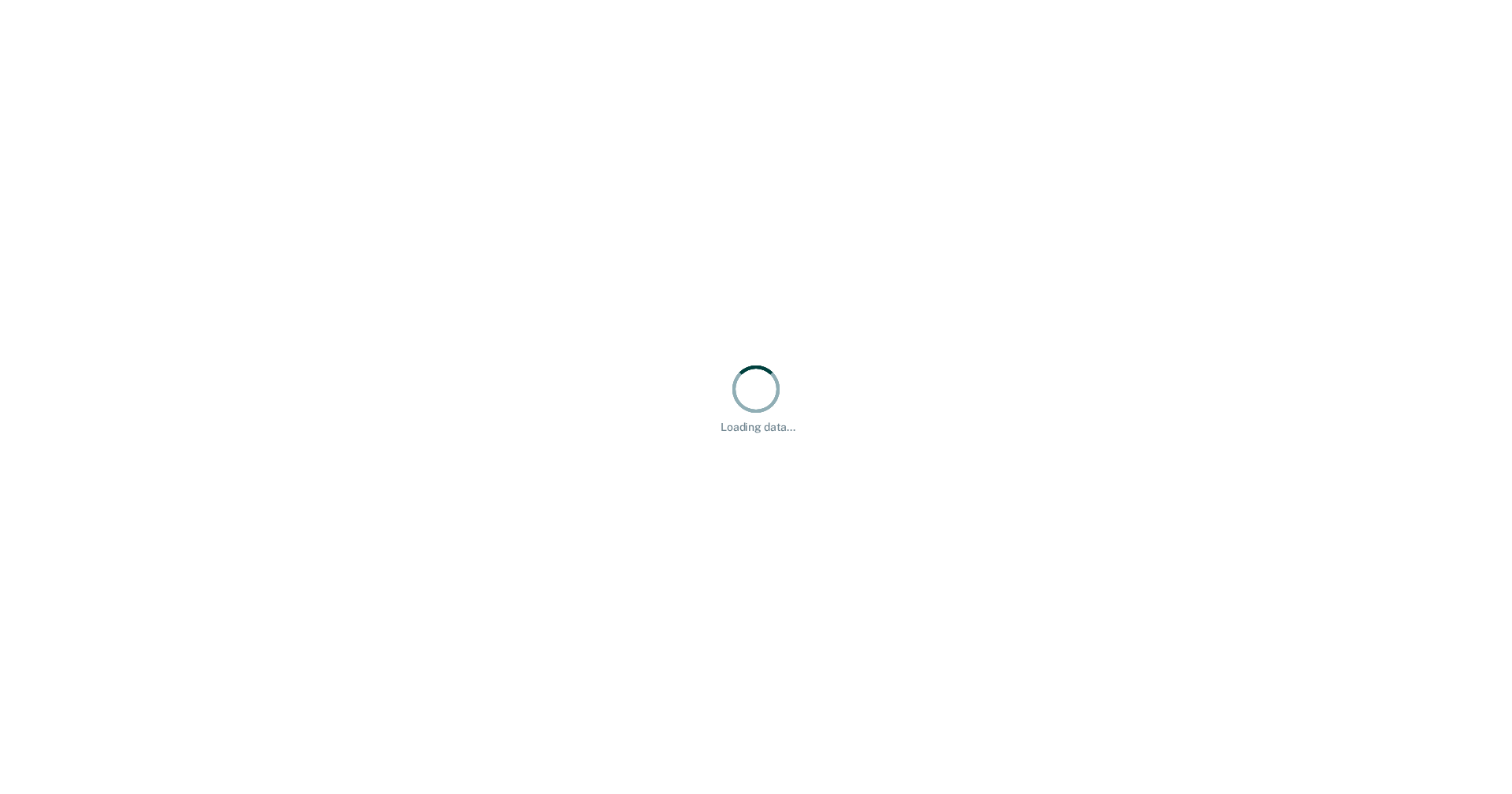 click on "Loading data..." at bounding box center (756, 397) 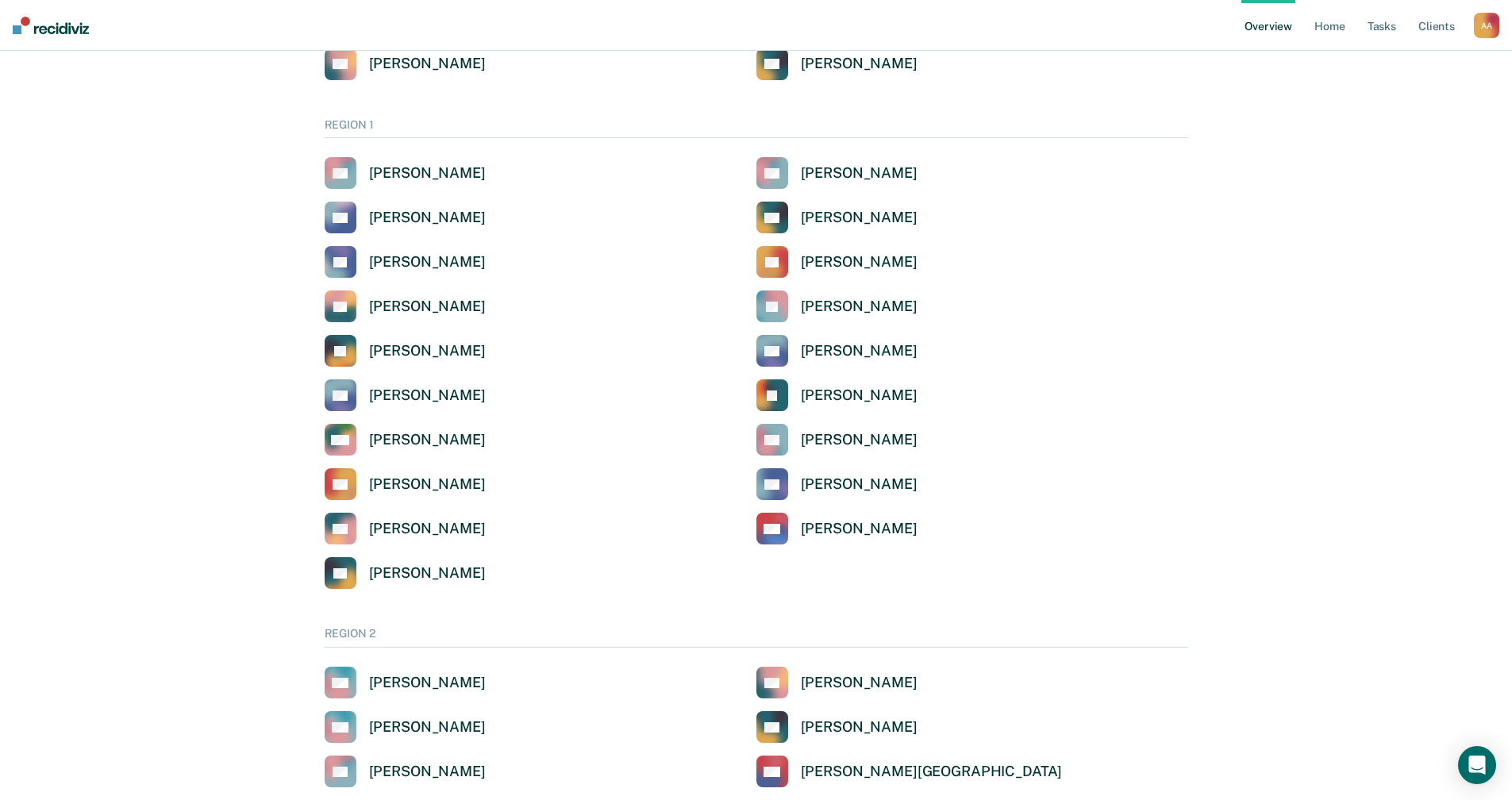 scroll, scrollTop: 0, scrollLeft: 0, axis: both 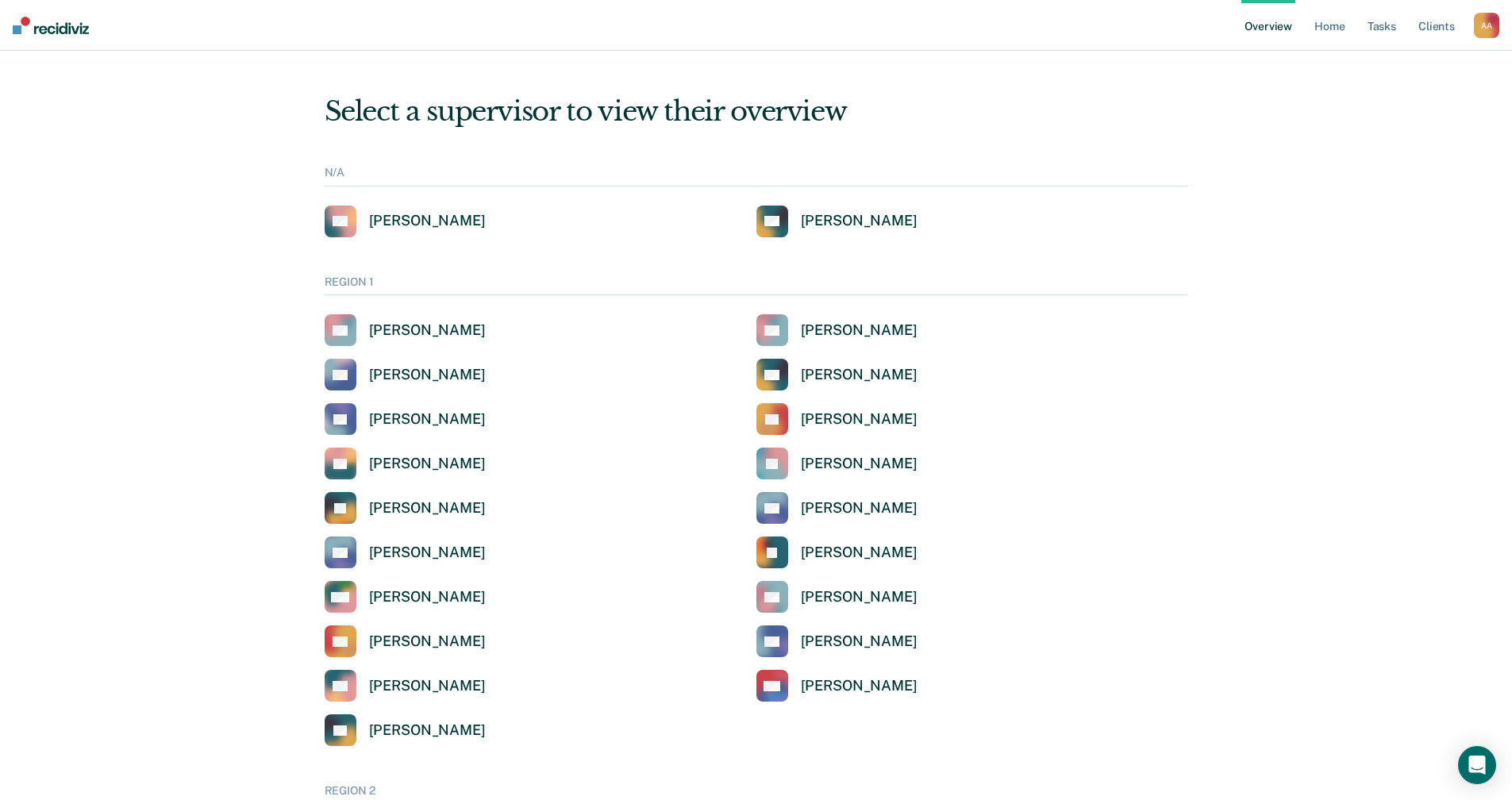 click on "Overview Home Tasks Client s" at bounding box center (1357, 25) 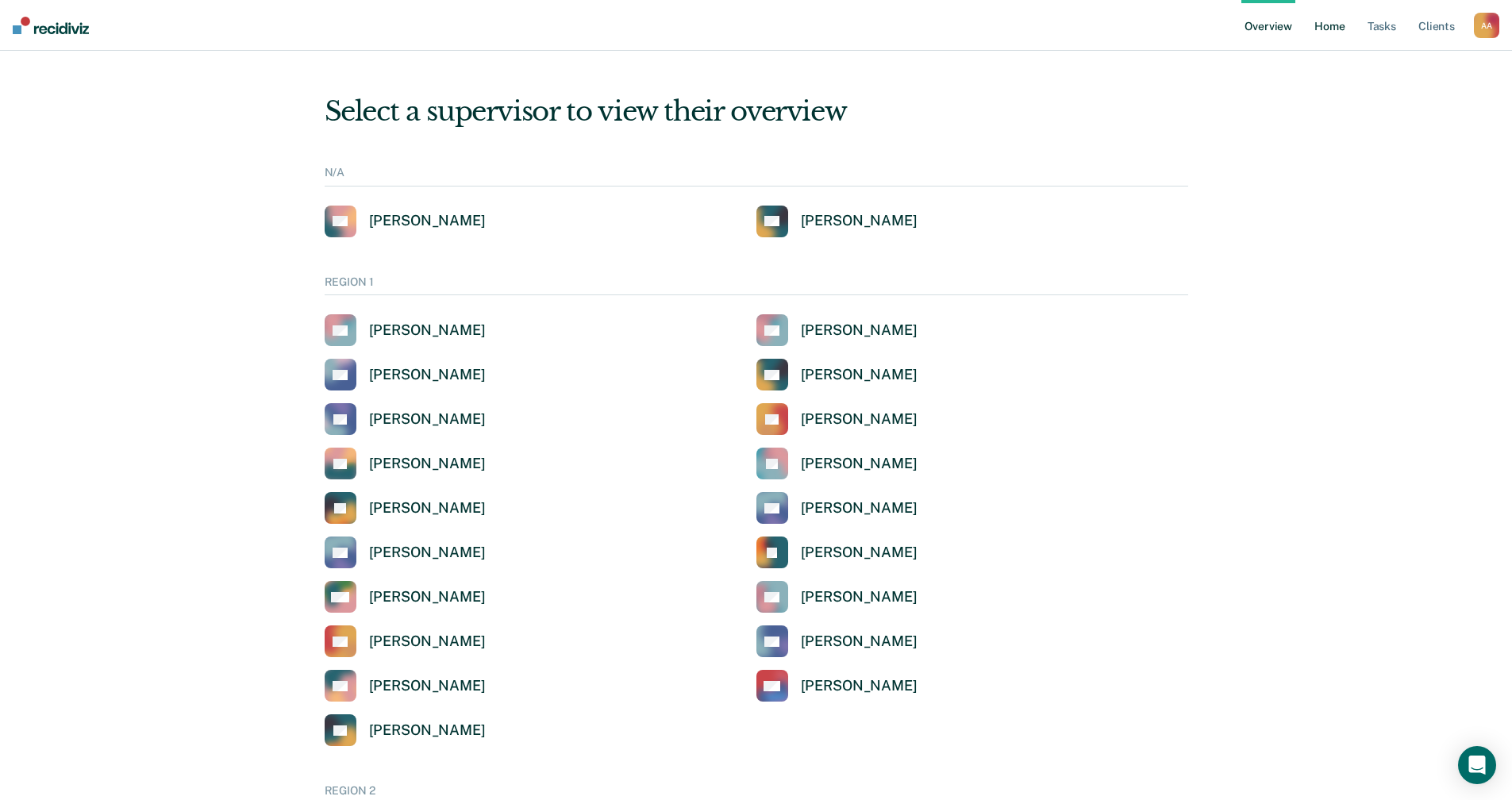 click on "Home" at bounding box center (1329, 25) 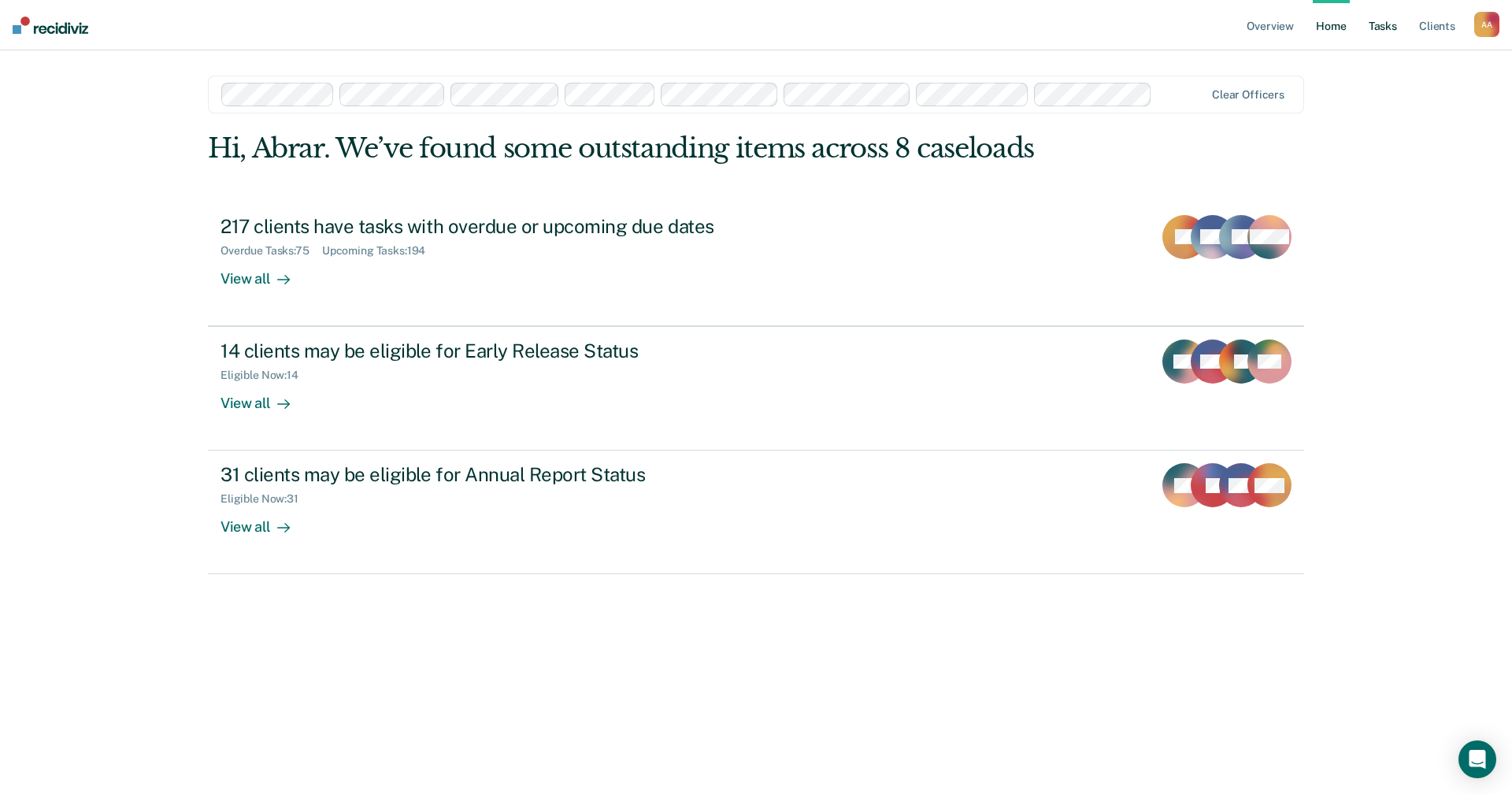 click on "Tasks" at bounding box center (1383, 25) 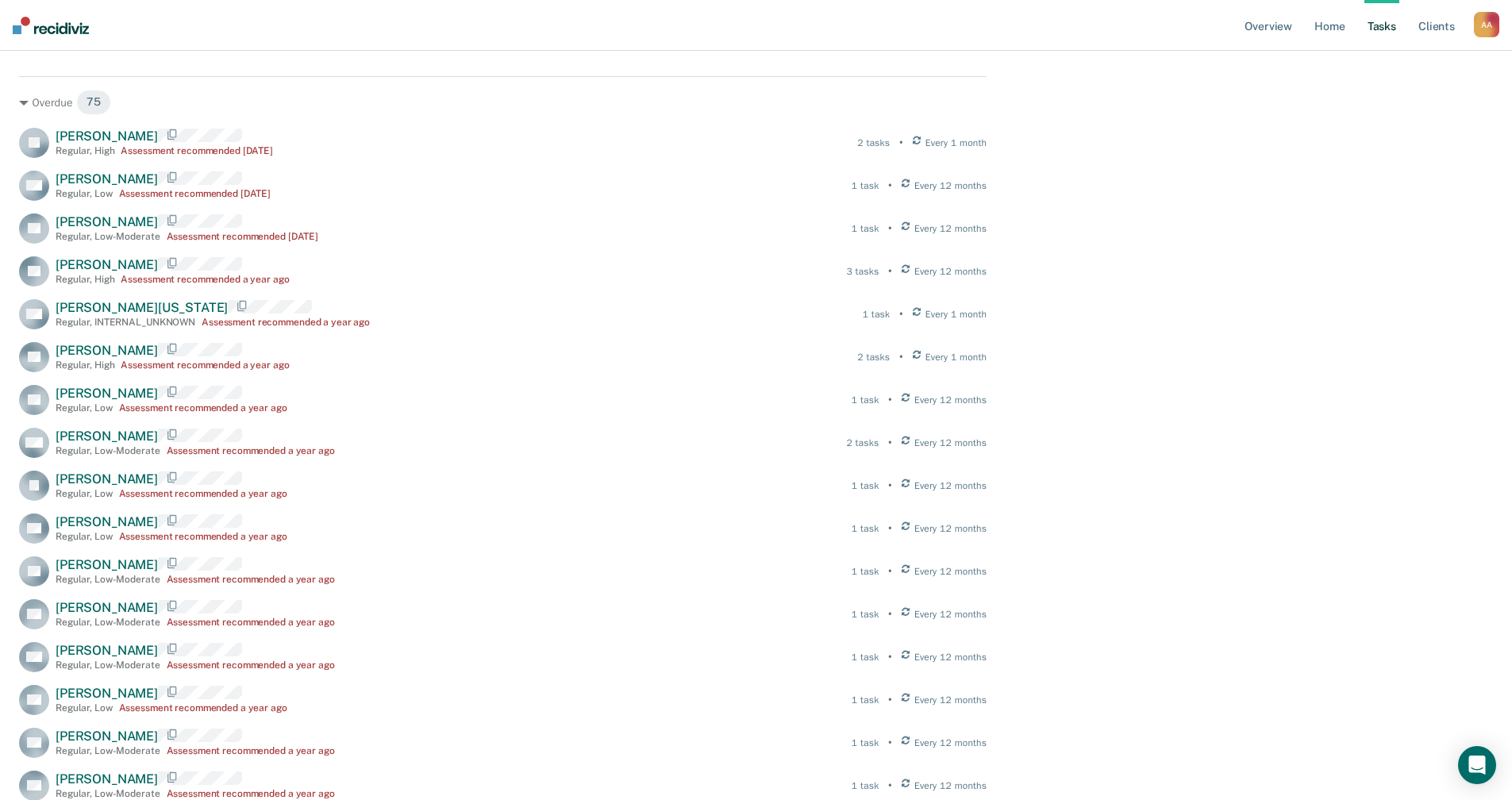 scroll, scrollTop: 0, scrollLeft: 0, axis: both 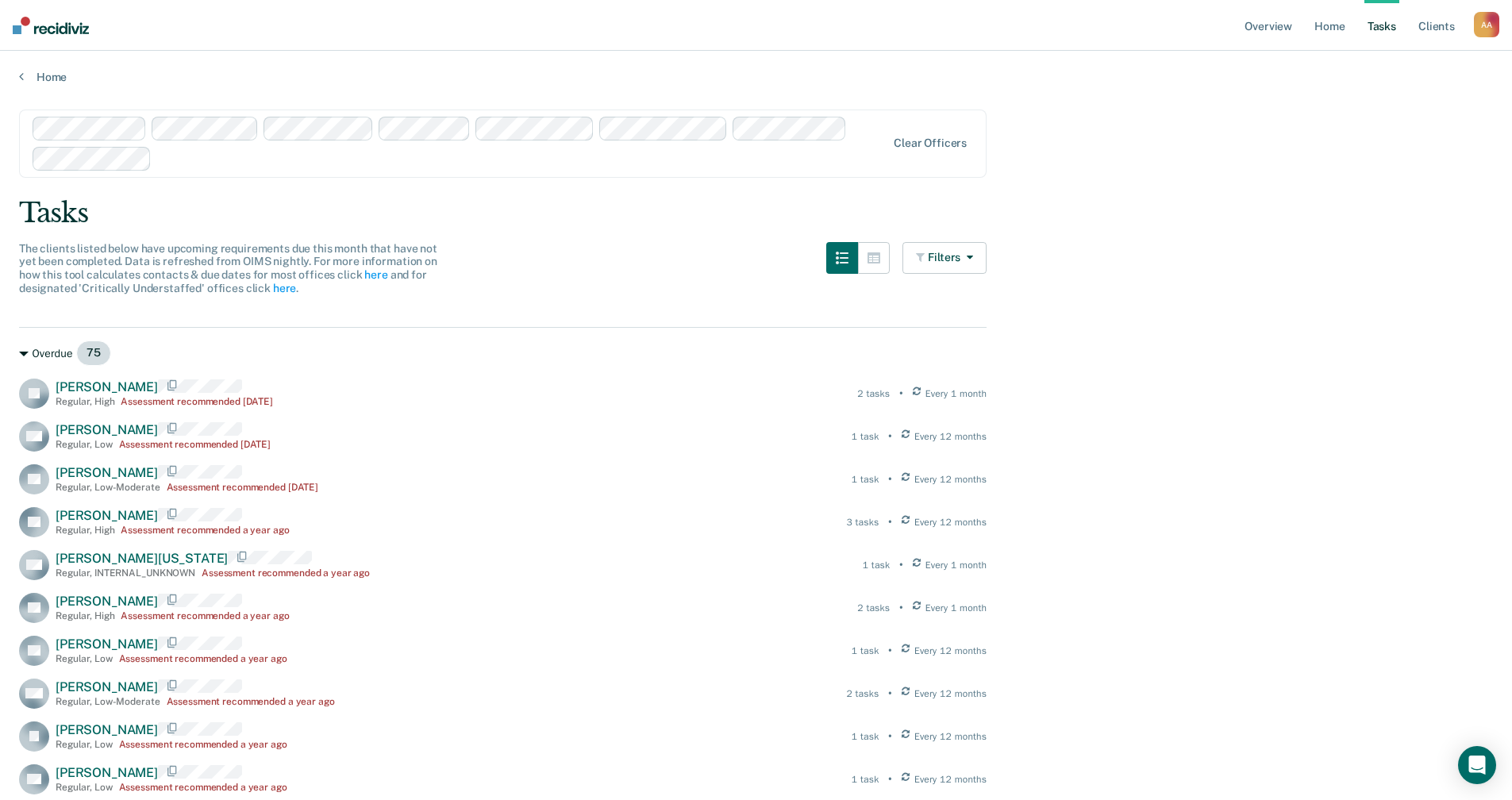 click 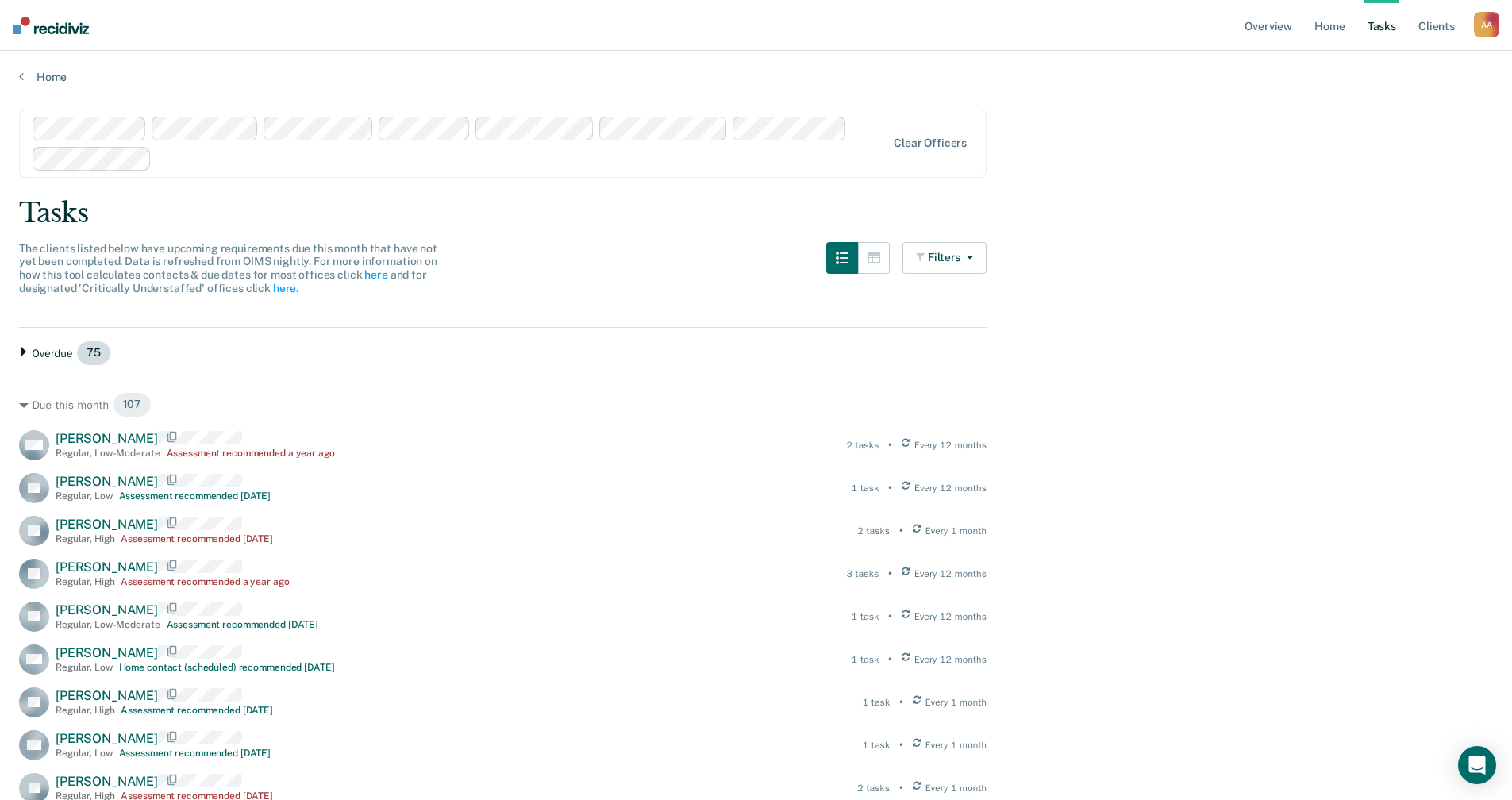 click 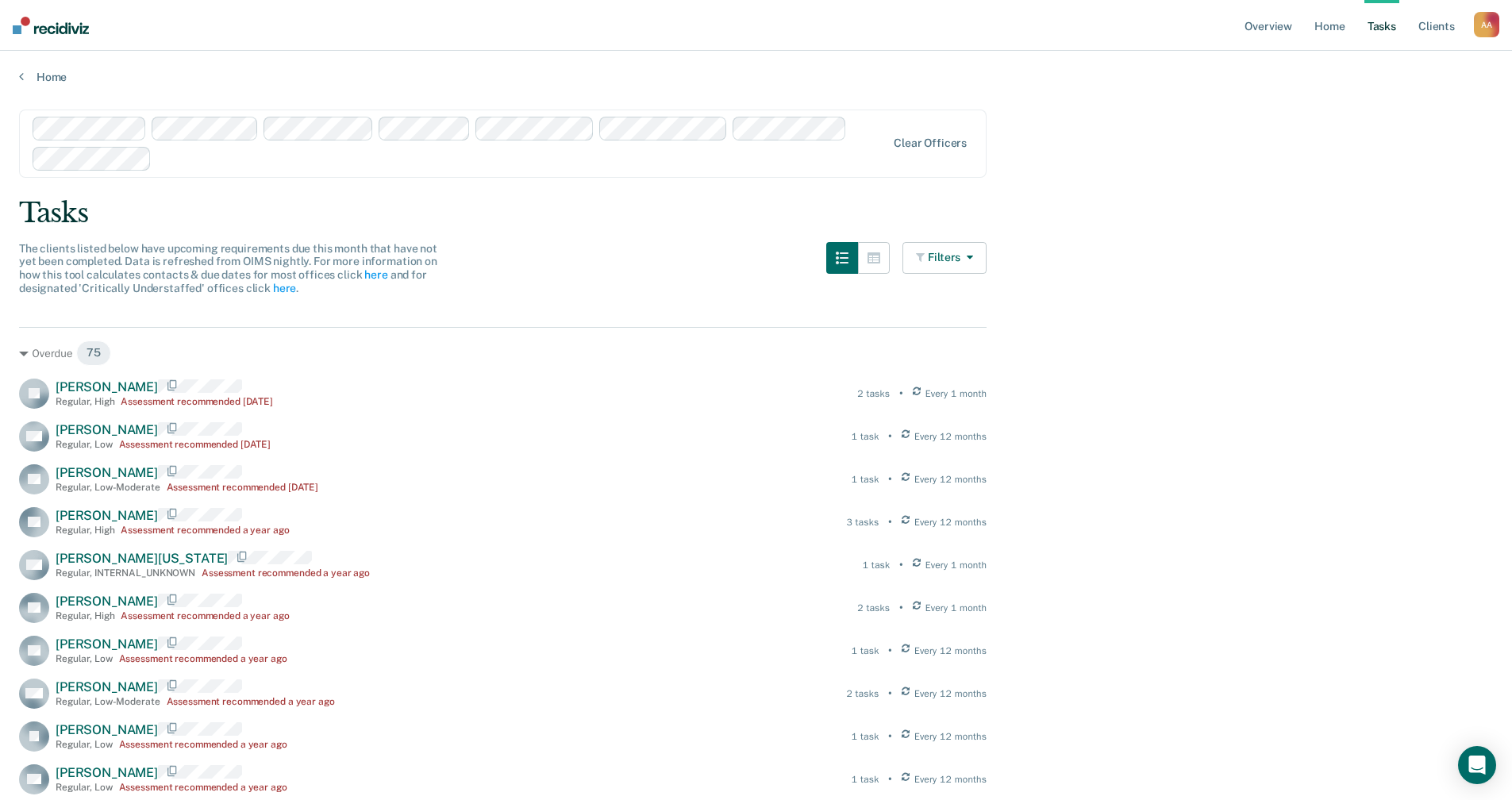 click on "Filters" at bounding box center [945, 258] 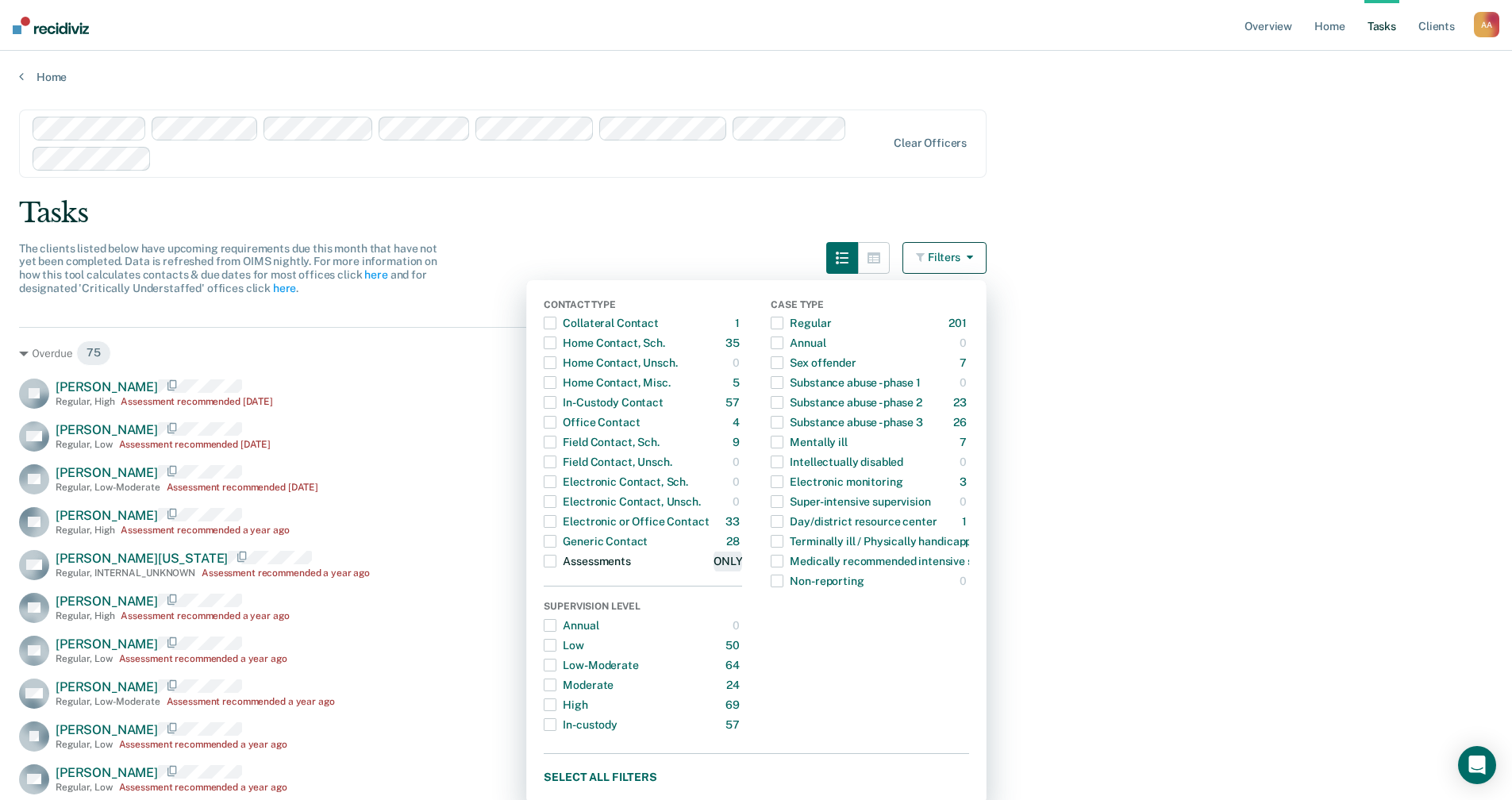 click on "ONLY" at bounding box center (728, 561) 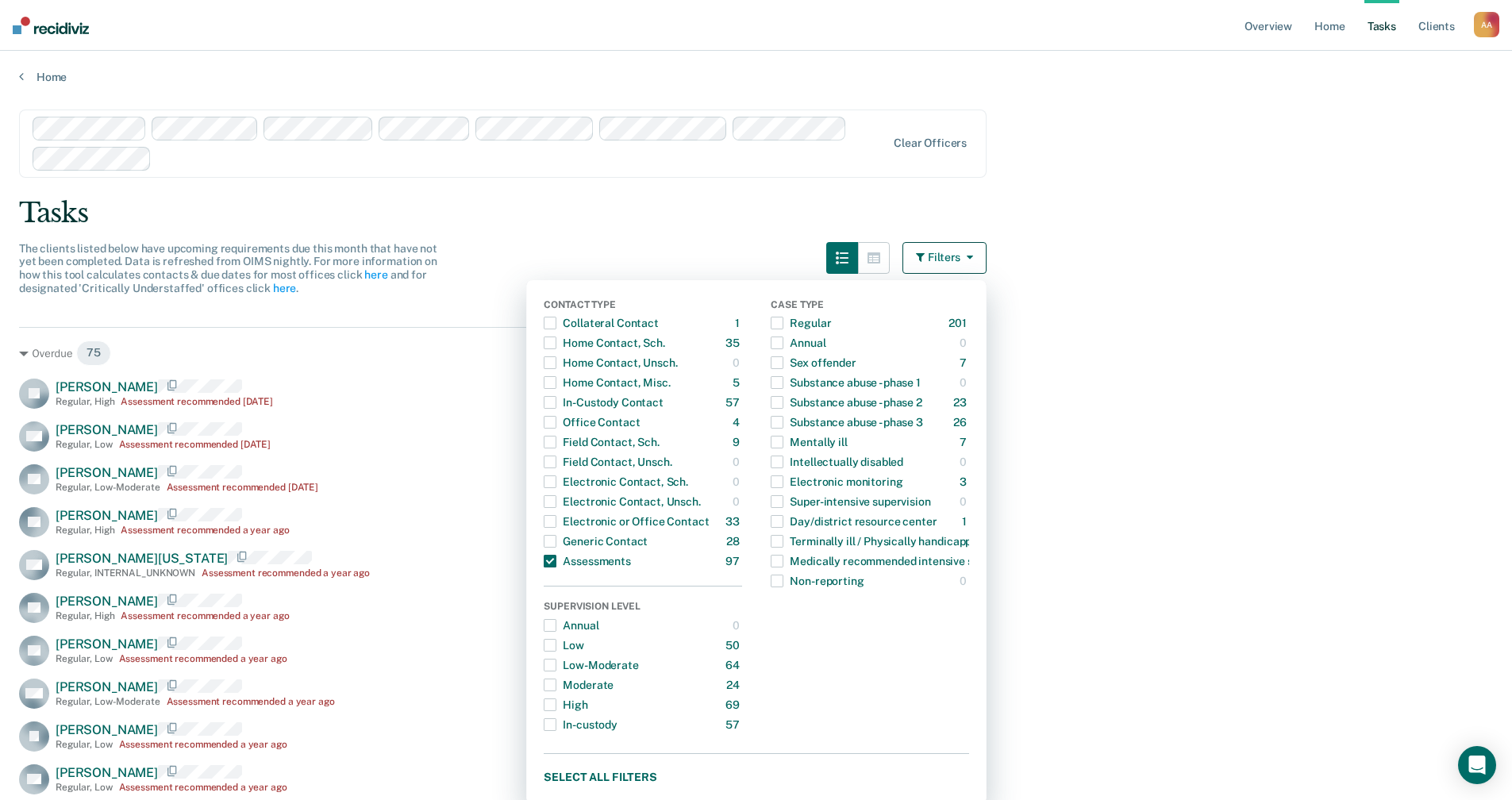 click on "Clear   officers Tasks The clients listed below have upcoming requirements due this month that have not yet been completed. Data is refreshed from OIMS nightly. For more information on how this tool calculates contacts & due dates for most offices click   here   and for designated 'Critically Understaffed' offices click   here .  Filters Contact Type Collateral Contact 1 ONLY Home Contact, Sch. 35 ONLY Home Contact, Unsch. 0 ONLY Home Contact, Misc. 5 ONLY In-Custody Contact 57 ONLY Office Contact 4 ONLY Field Contact, Sch. 9 ONLY Field Contact, Unsch. 0 ONLY Electronic Contact, Sch. 0 ONLY Electronic Contact, Unsch. 0 ONLY Electronic or Office Contact 33 ONLY Generic Contact 28 ONLY Assessments 97 ONLY Supervision Level Annual 0 ONLY Low 50 ONLY Low-Moderate 64 ONLY Moderate 24 ONLY High 69 ONLY In-custody 57 ONLY Case Type Regular 201 ONLY Annual 0 ONLY Sex offender 7 ONLY Substance abuse - phase 1 0 ONLY Substance abuse - phase 2 23 ONLY Substance abuse - phase 3 26 ONLY Mentally ill 7 ONLY 0 ONLY 3 ONLY 0" at bounding box center [756, 2384] 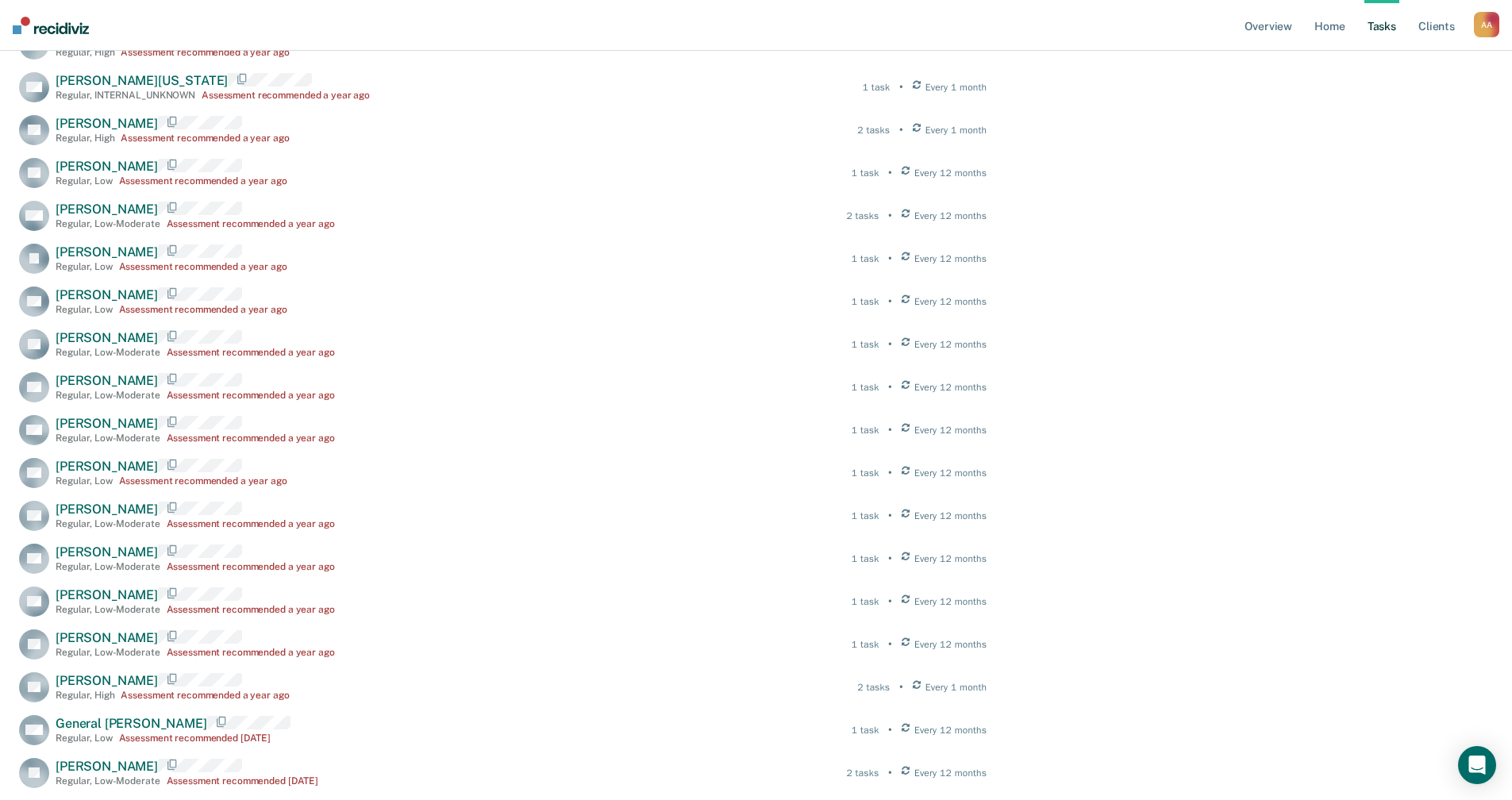 scroll, scrollTop: 0, scrollLeft: 0, axis: both 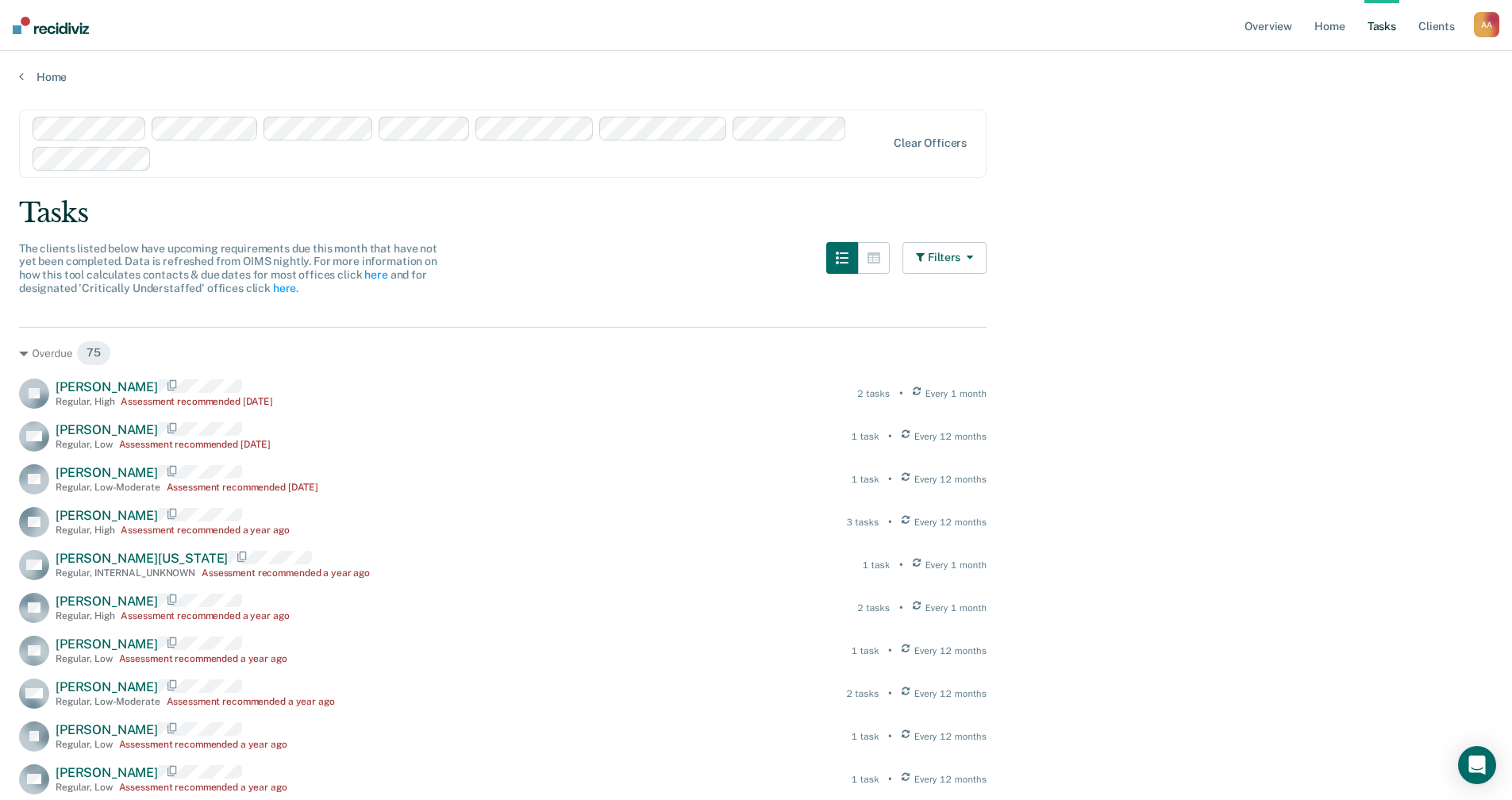 click on "Filters" at bounding box center (945, 258) 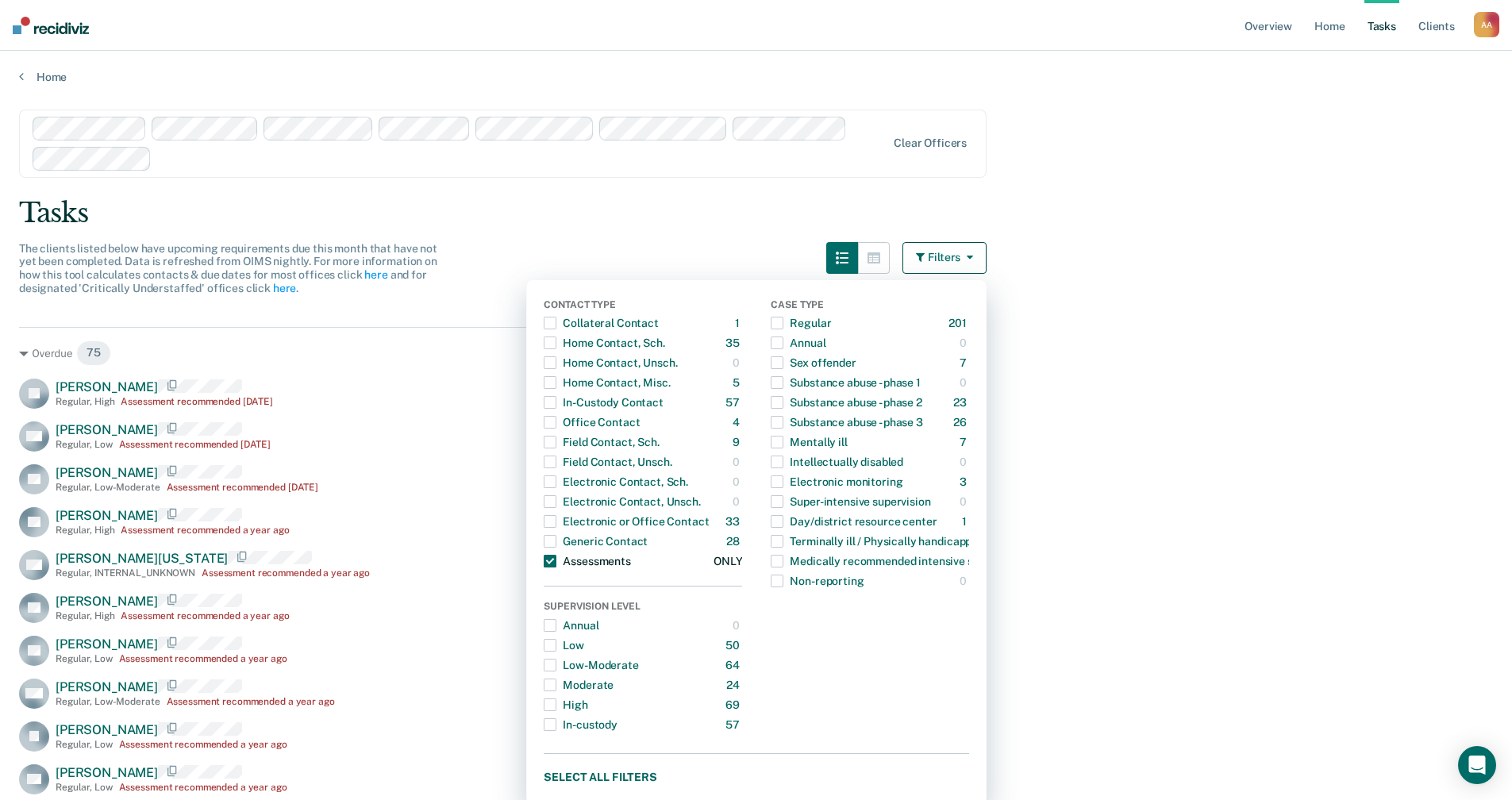 click on "Assessments 97 ONLY" at bounding box center [643, 561] 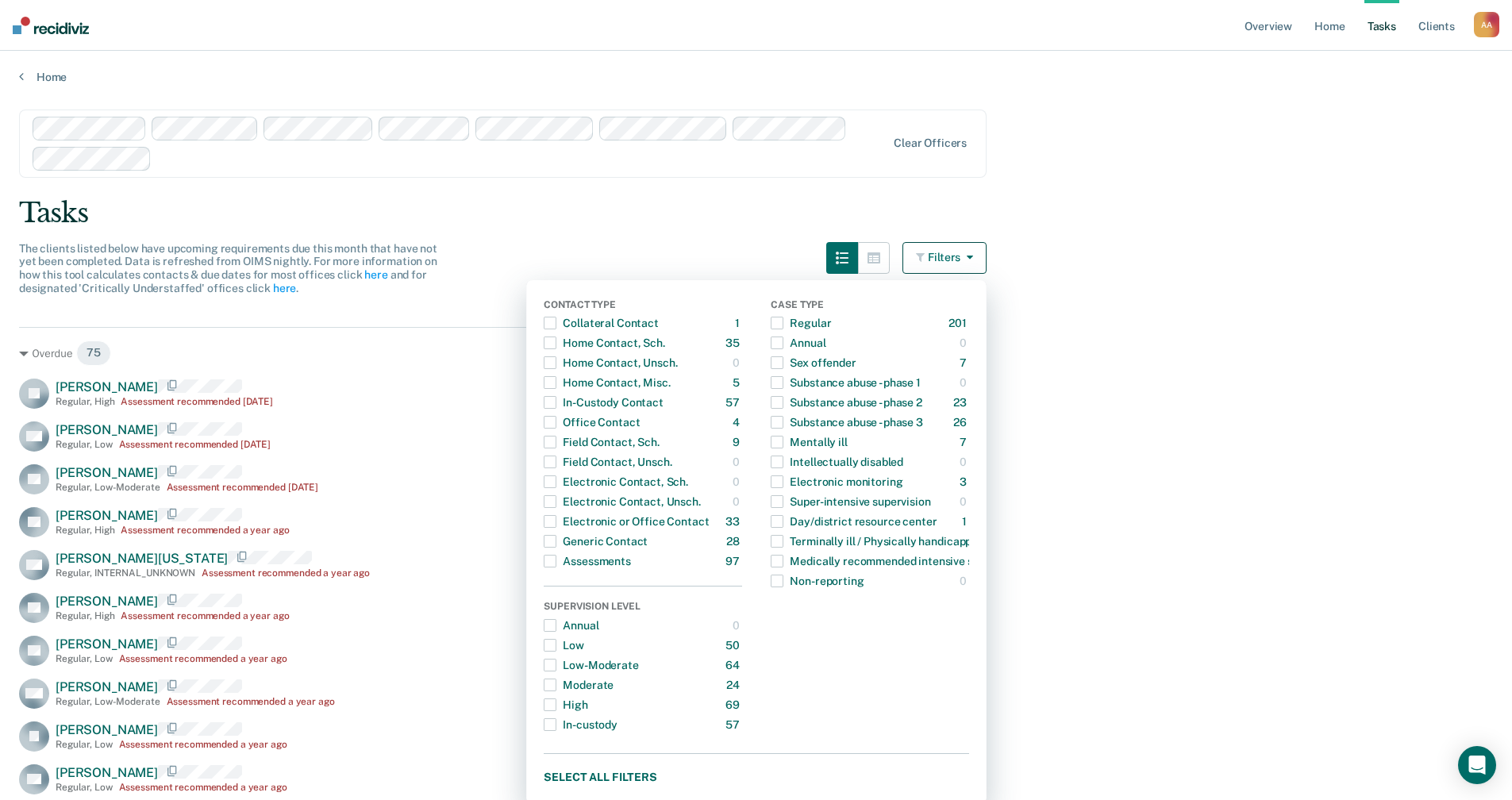 drag, startPoint x: 1180, startPoint y: 508, endPoint x: 1105, endPoint y: 495, distance: 76.118329 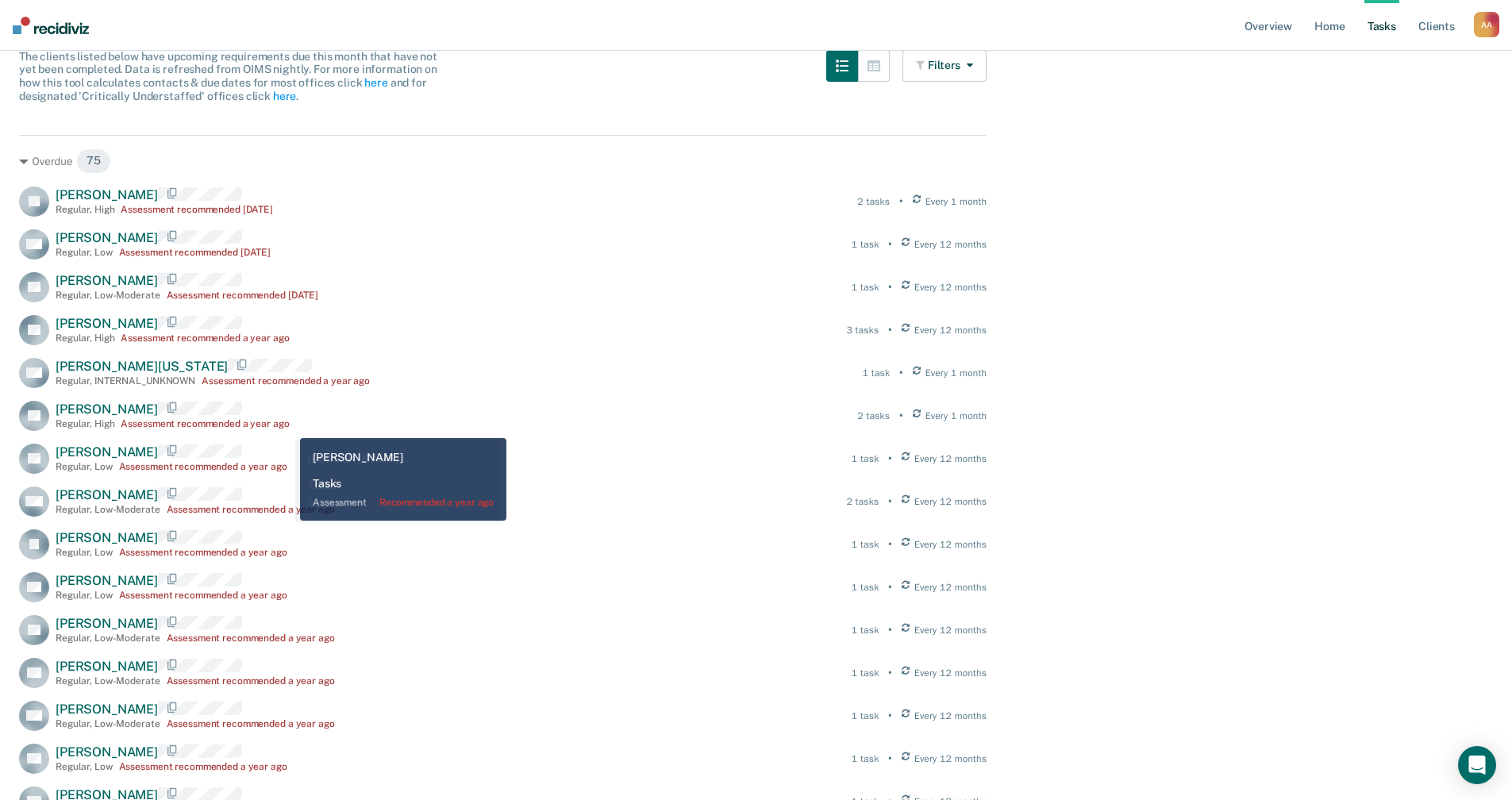 scroll, scrollTop: 0, scrollLeft: 0, axis: both 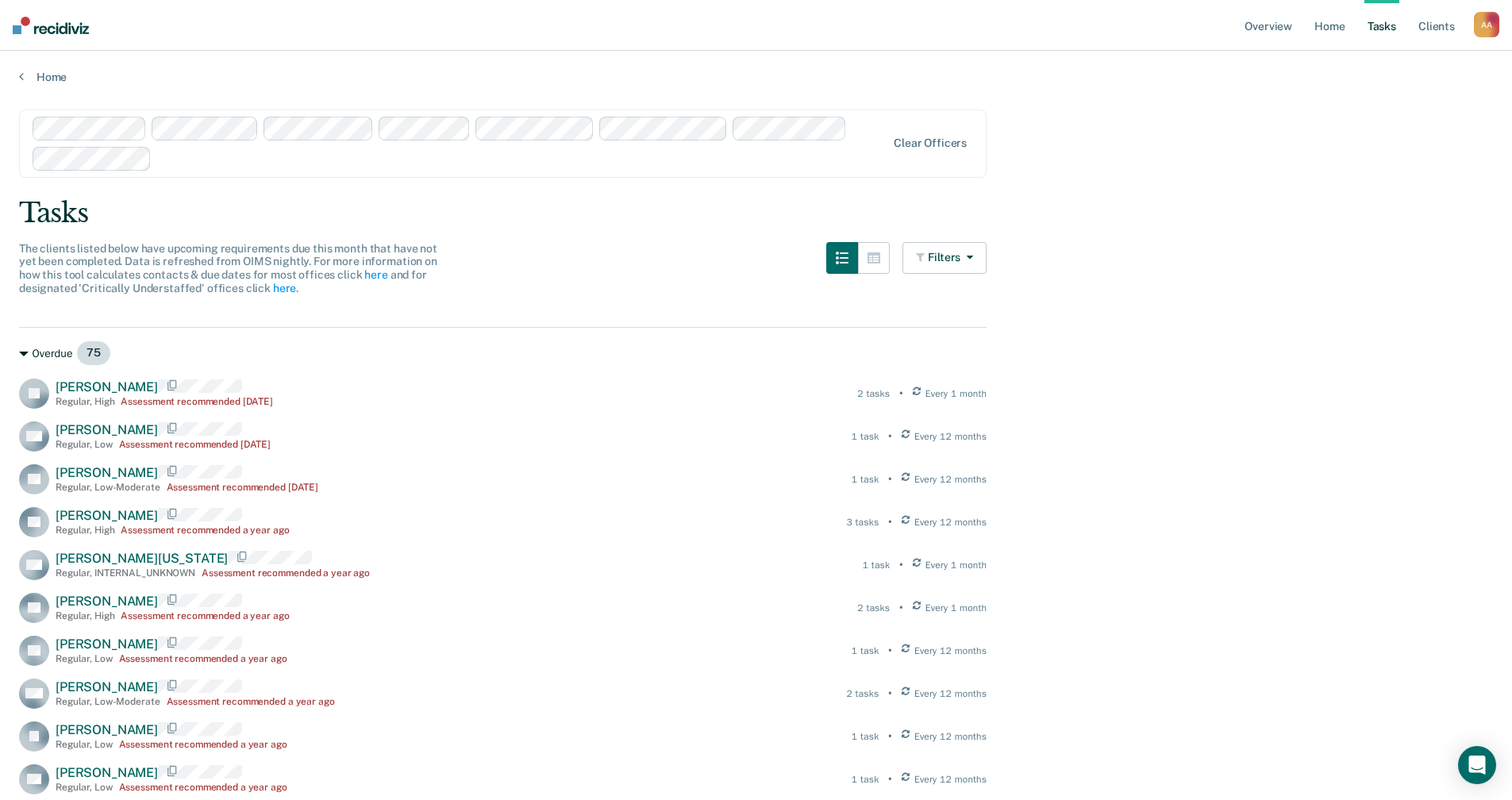 click on "Overdue   75" at bounding box center [502, 353] 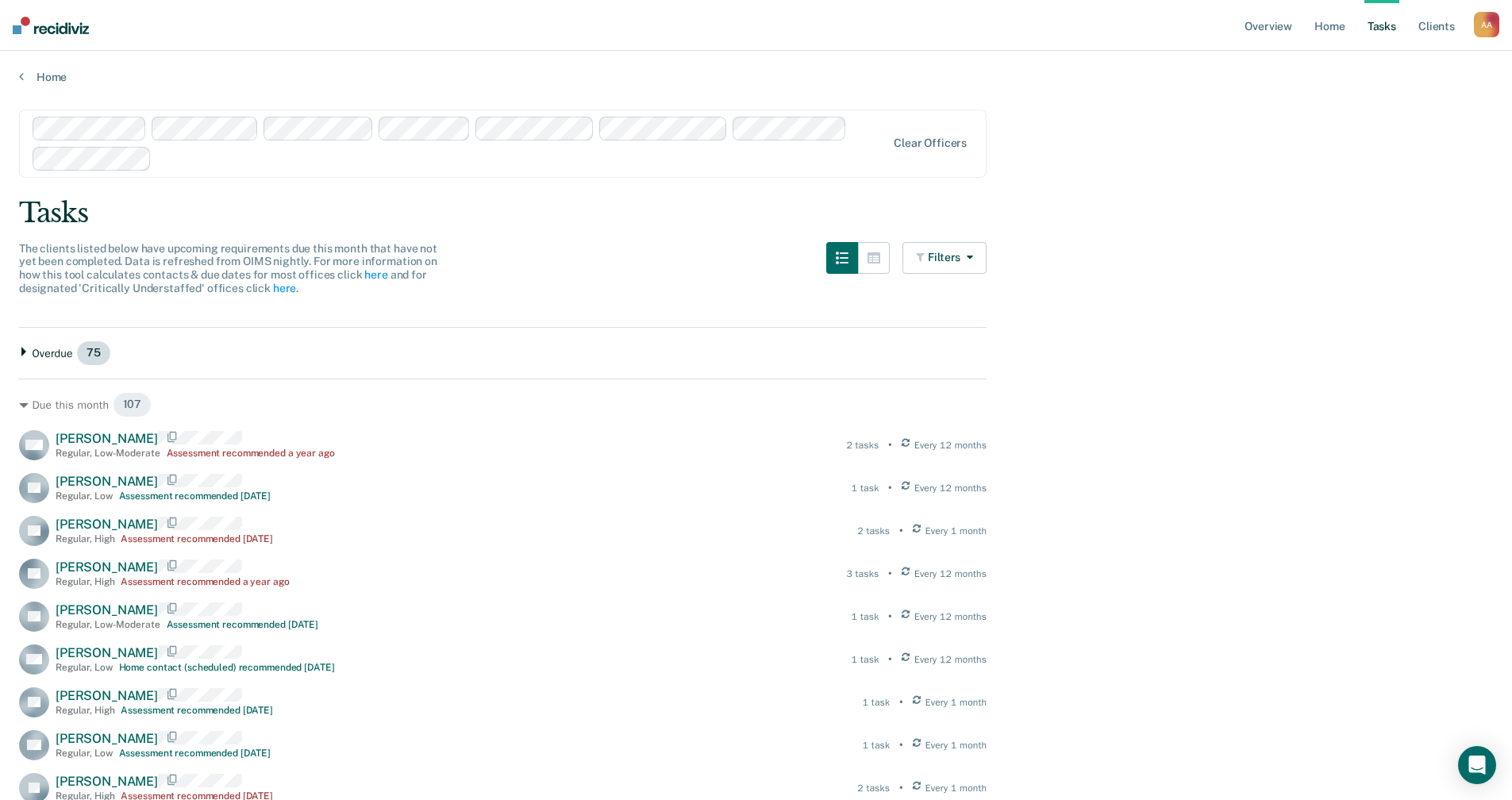 click on "Overdue   75" at bounding box center [502, 353] 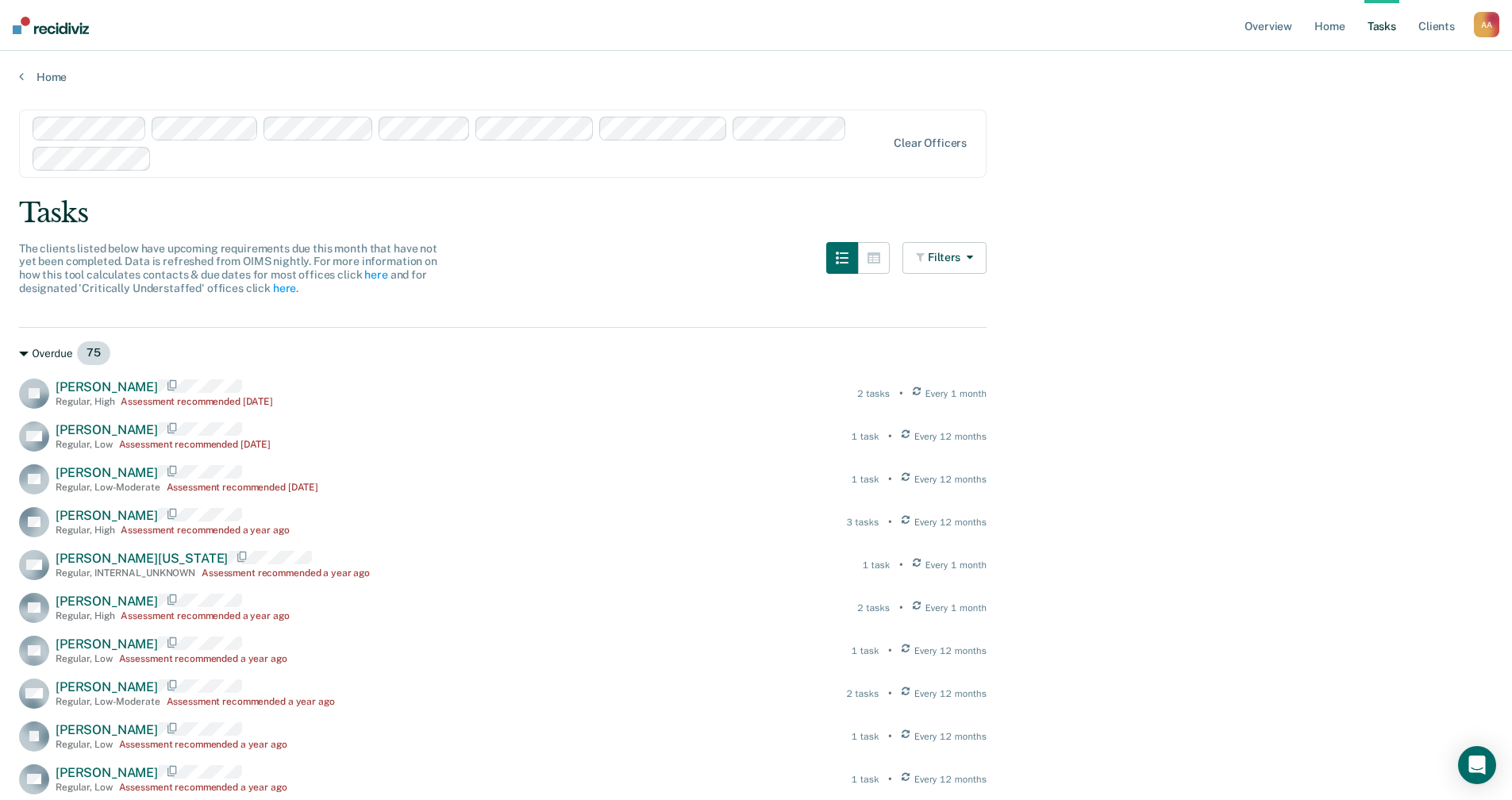 click on "Overdue   75" at bounding box center (502, 353) 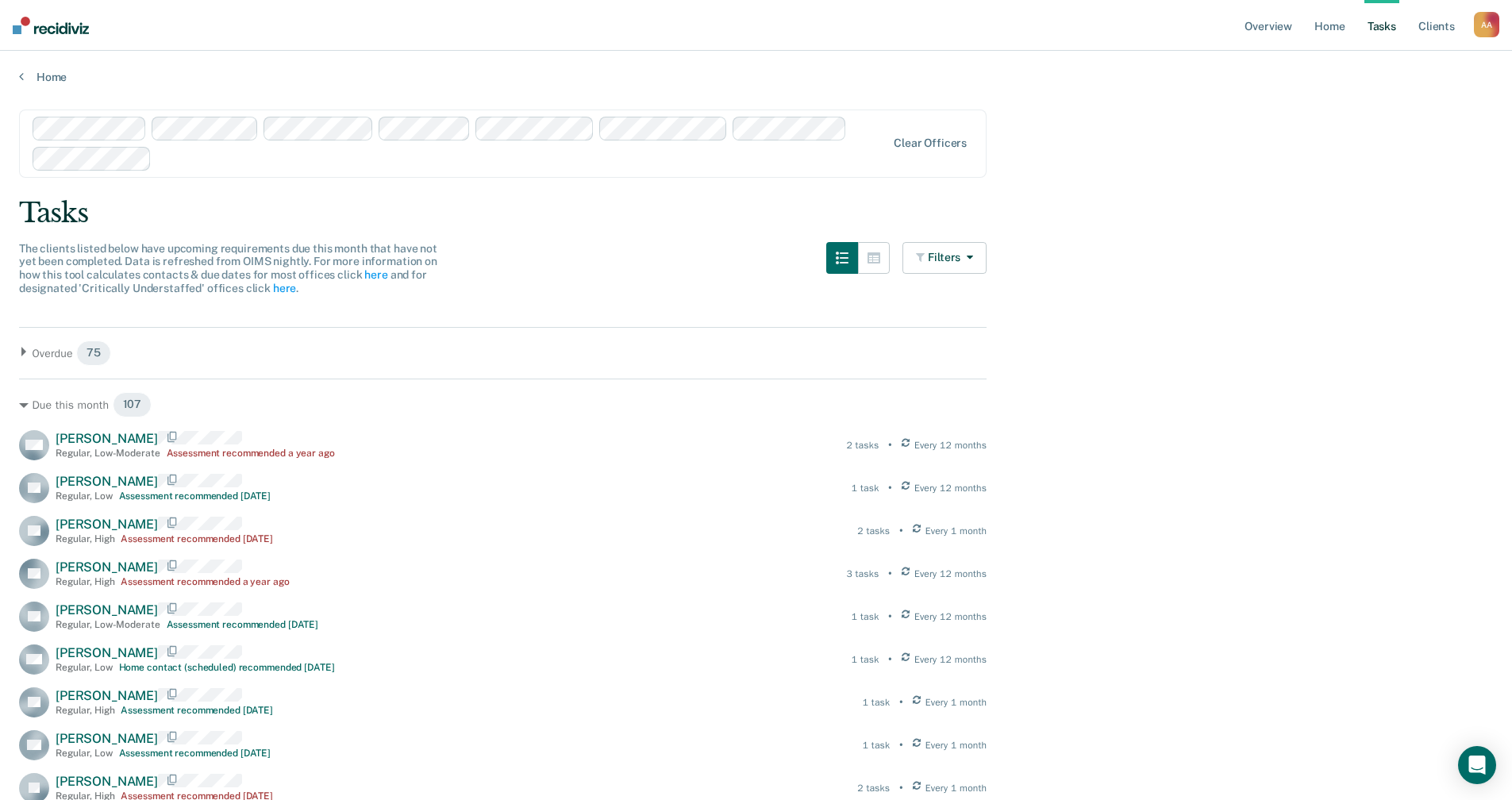 click on "Clear   officers Tasks The clients listed below have upcoming requirements due this month that have not yet been completed. Data is refreshed from OIMS nightly. For more information on how this tool calculates contacts & due dates for most offices click   here   and for designated 'Critically Understaffed' offices click   here .  Filters Contact Type Collateral Contact 1 ONLY Home Contact, Sch. 35 ONLY Home Contact, Unsch. 0 ONLY Home Contact, Misc. 5 ONLY In-Custody Contact 57 ONLY Office Contact 4 ONLY Field Contact, Sch. 9 ONLY Field Contact, Unsch. 0 ONLY Electronic Contact, Sch. 0 ONLY Electronic Contact, Unsch. 0 ONLY Electronic or Office Contact 33 ONLY Generic Contact 28 ONLY Assessments 97 ONLY Supervision Level Annual 0 ONLY Low 50 ONLY Low-Moderate 64 ONLY Moderate 24 ONLY High 69 ONLY In-custody 57 ONLY Case Type Regular 201 ONLY Annual 0 ONLY Sex offender 7 ONLY Substance abuse - phase 1 0 ONLY Substance abuse - phase 2 23 ONLY Substance abuse - phase 3 26 ONLY Mentally ill 7 ONLY 0 ONLY 3 ONLY 0" at bounding box center (756, 3713) 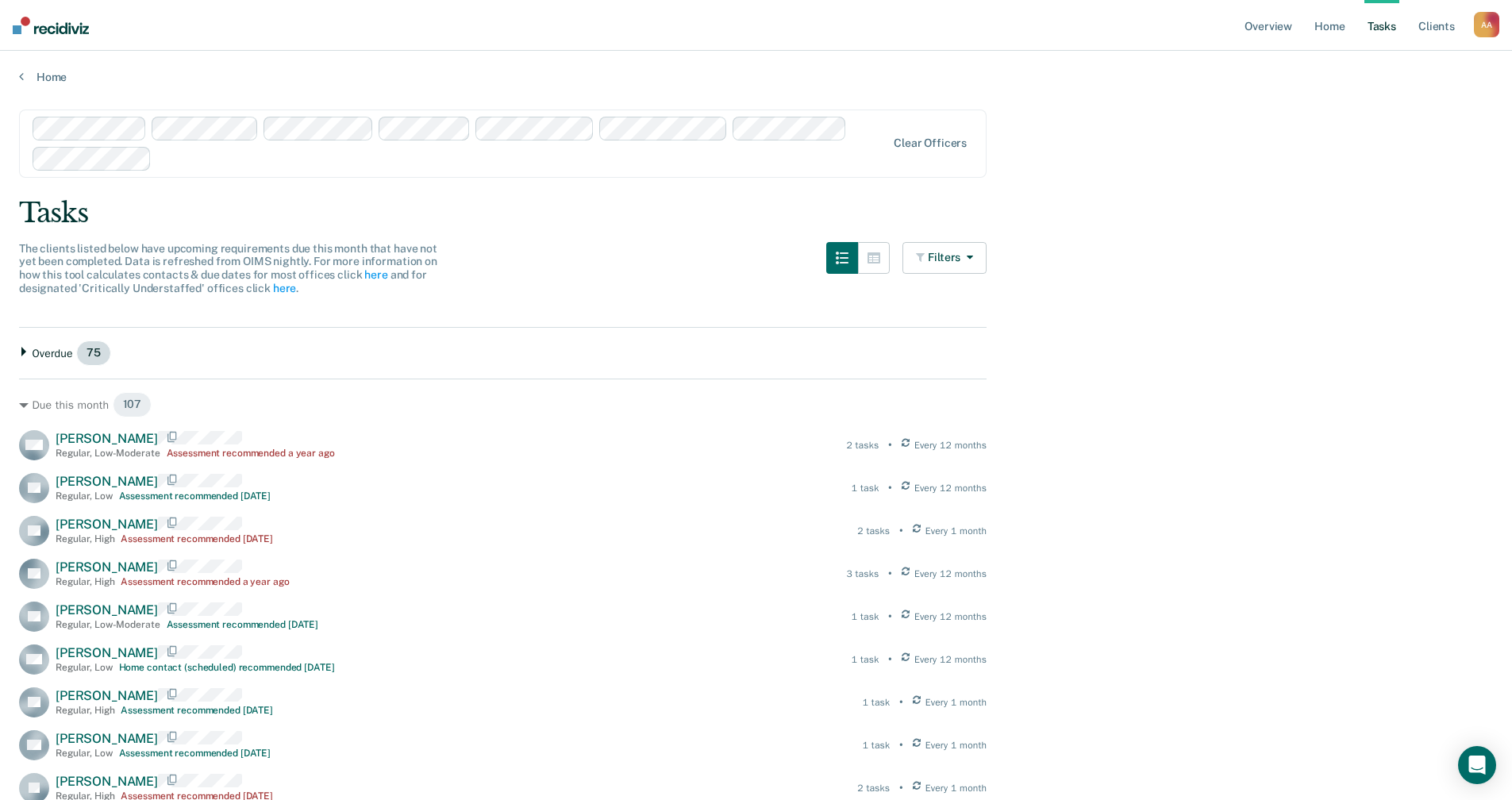 click on "Overdue   75" at bounding box center (502, 353) 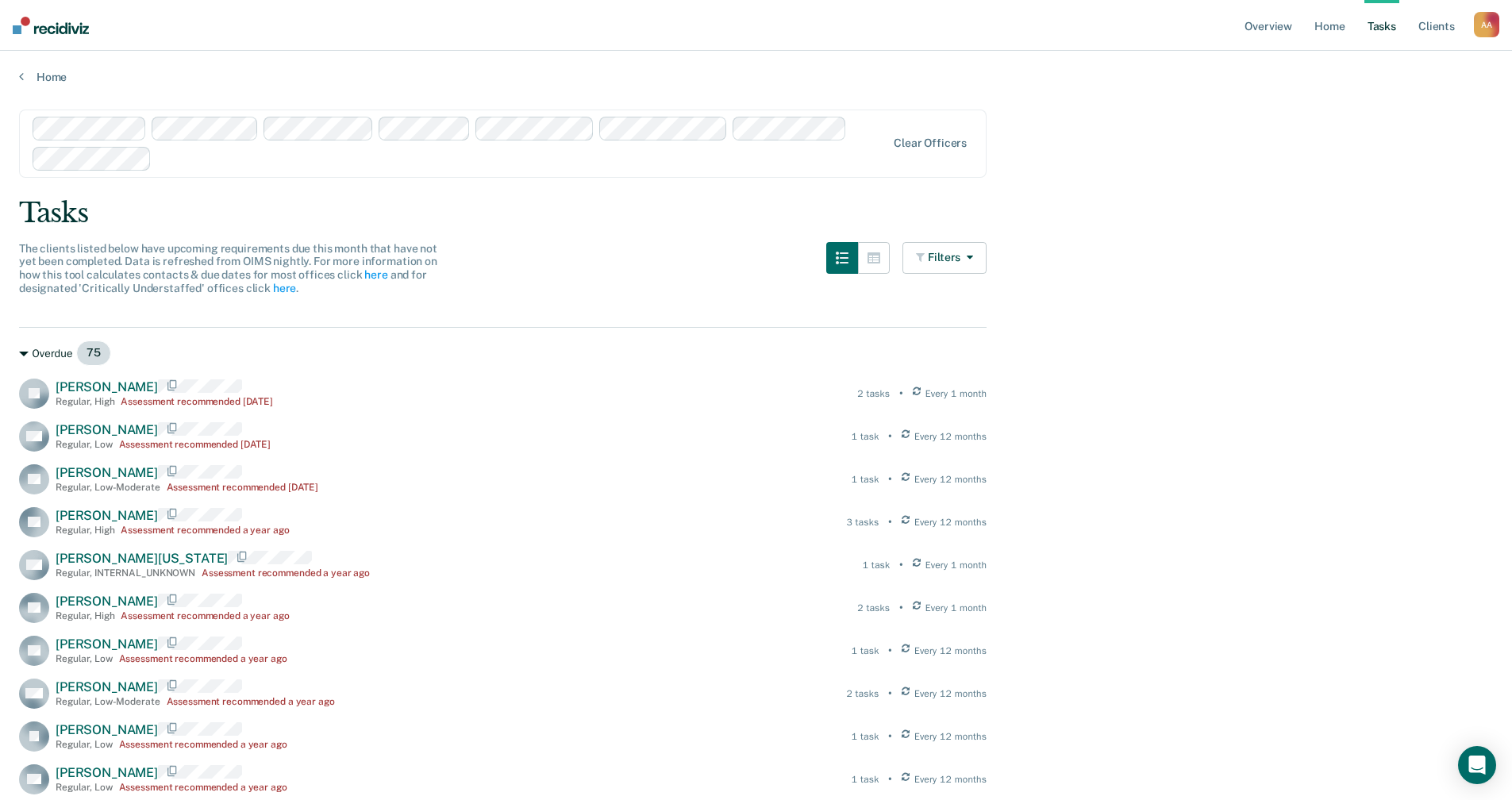 click on "Overdue   75" at bounding box center (502, 353) 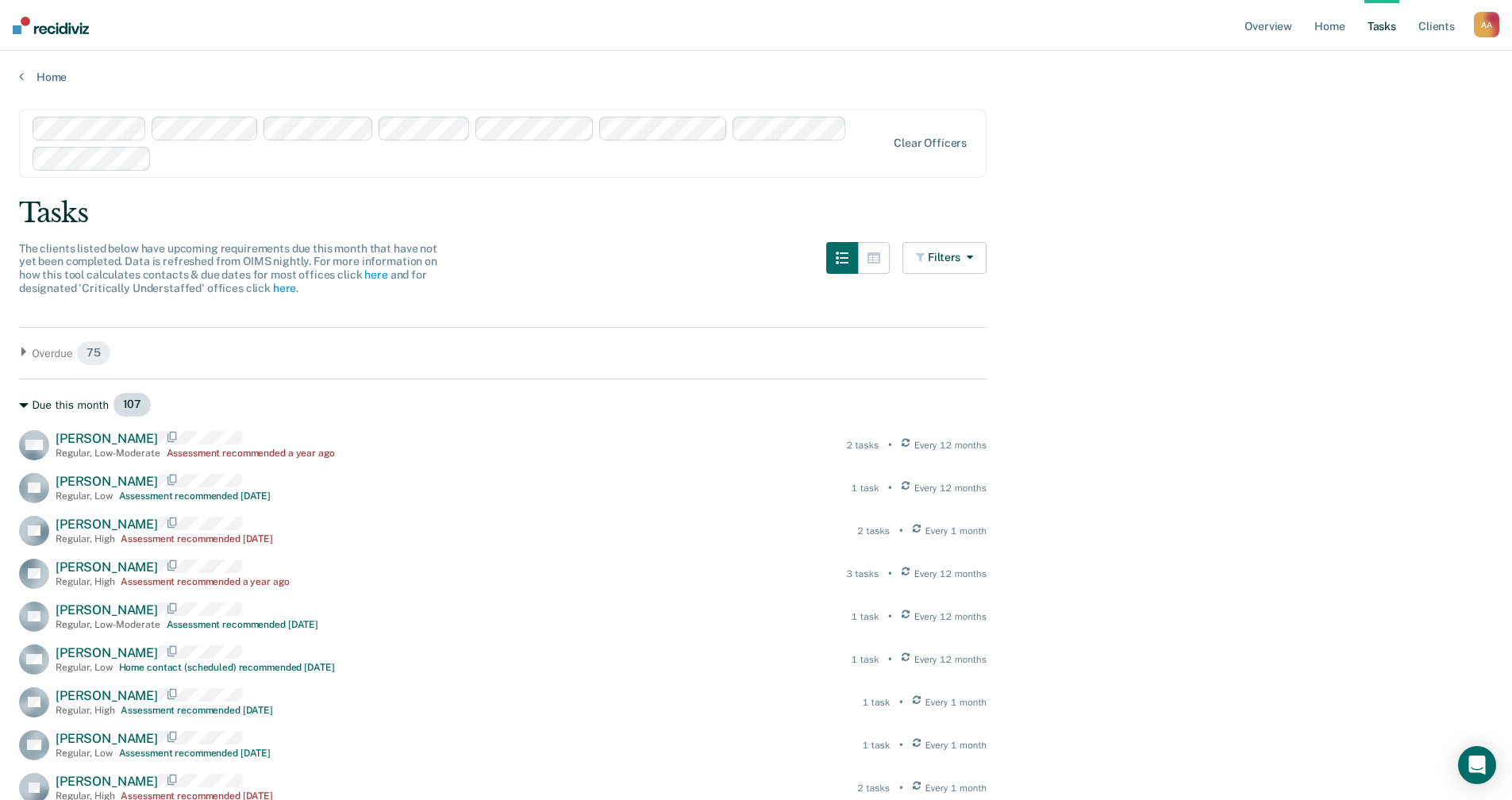 click 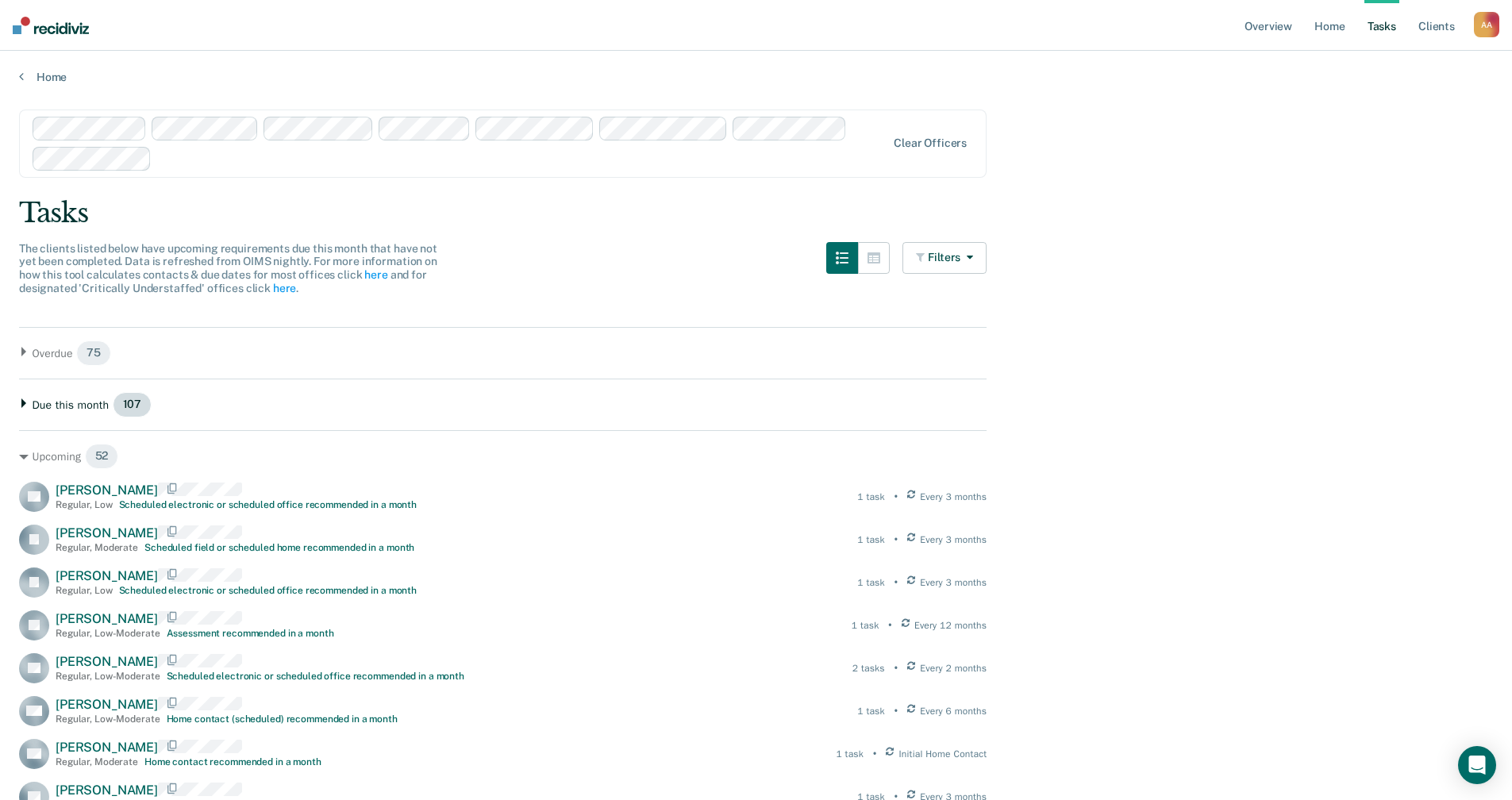 click 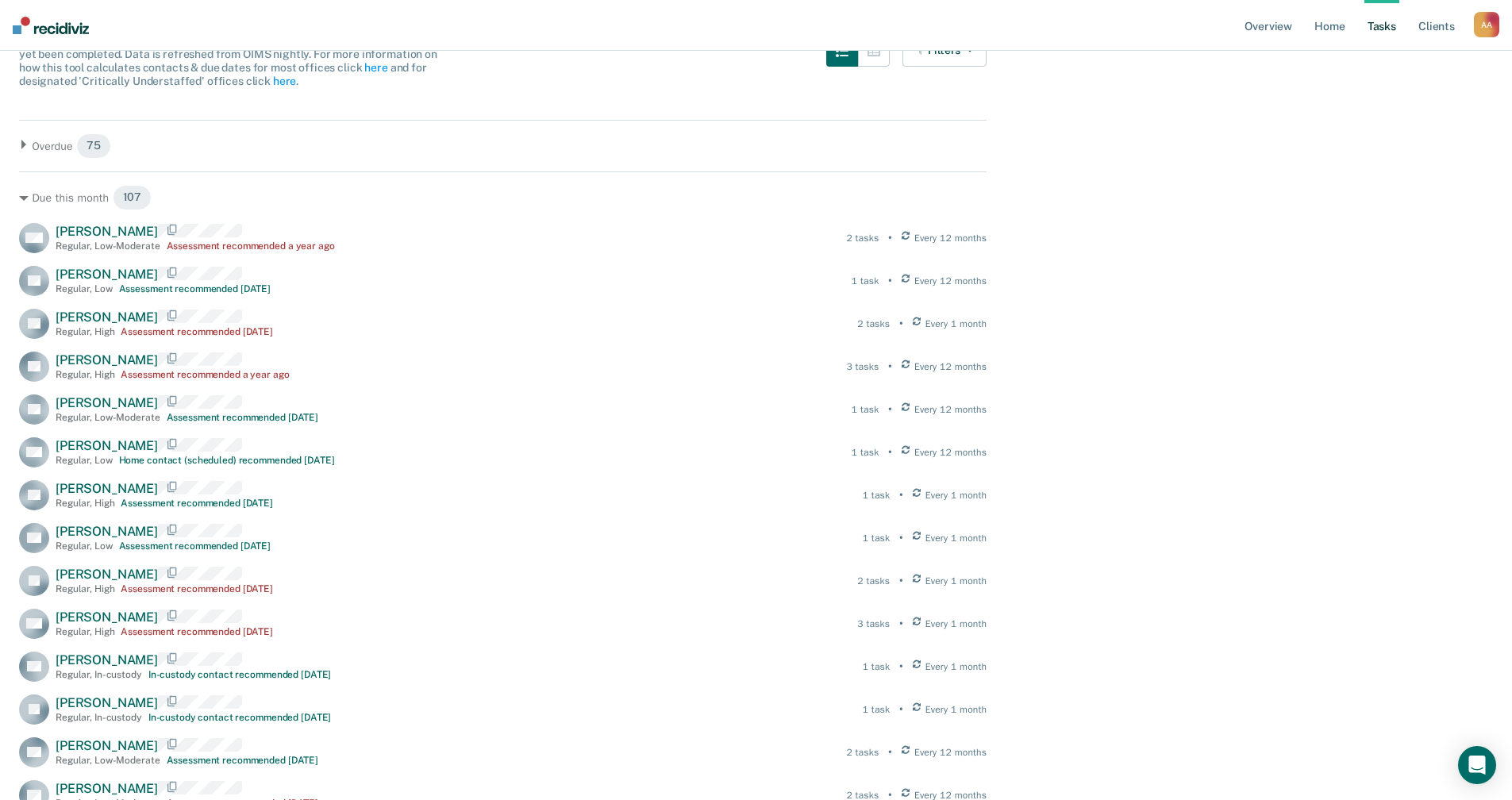scroll, scrollTop: 238, scrollLeft: 0, axis: vertical 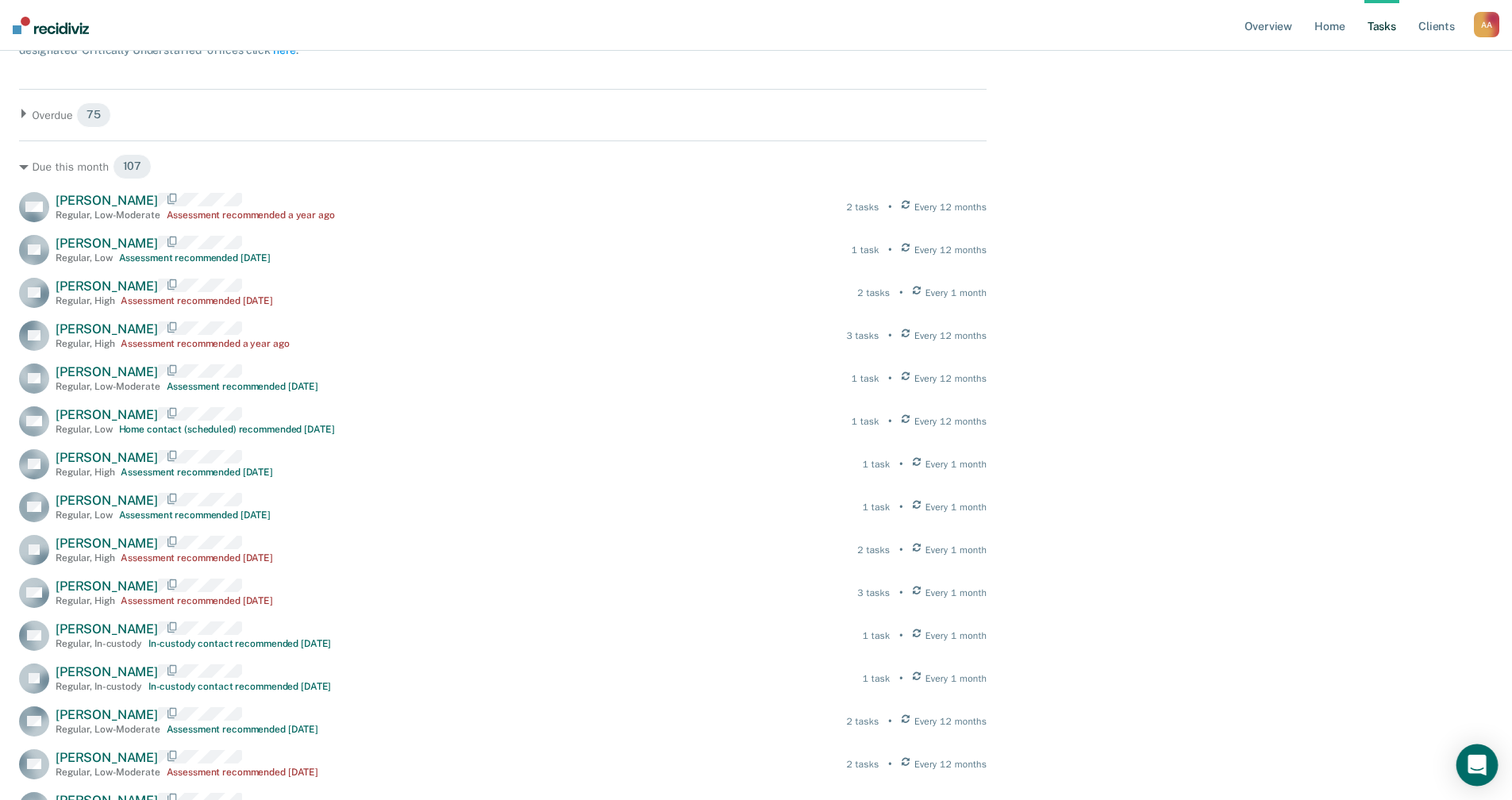 click at bounding box center (1477, 765) 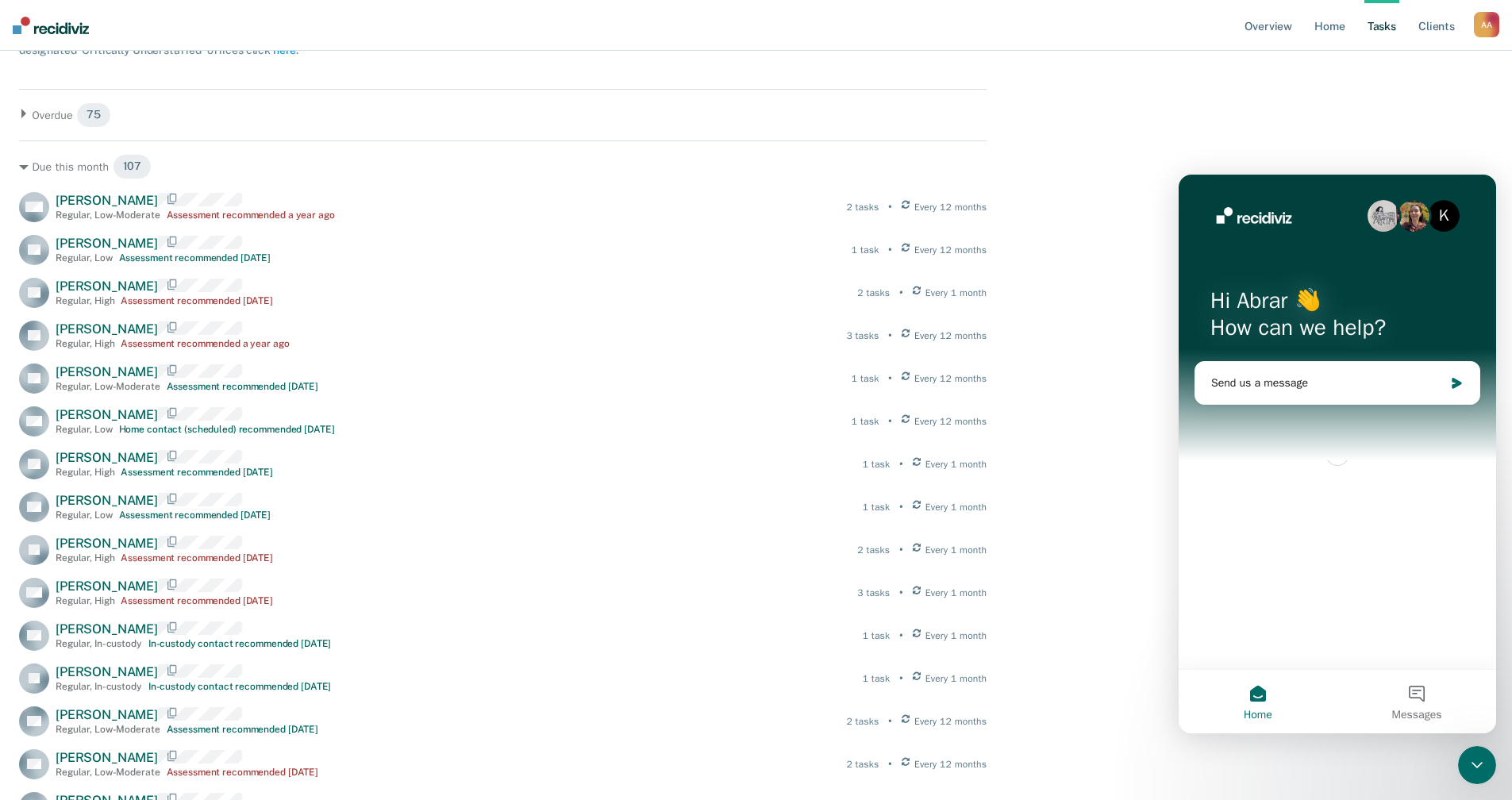 scroll, scrollTop: 0, scrollLeft: 0, axis: both 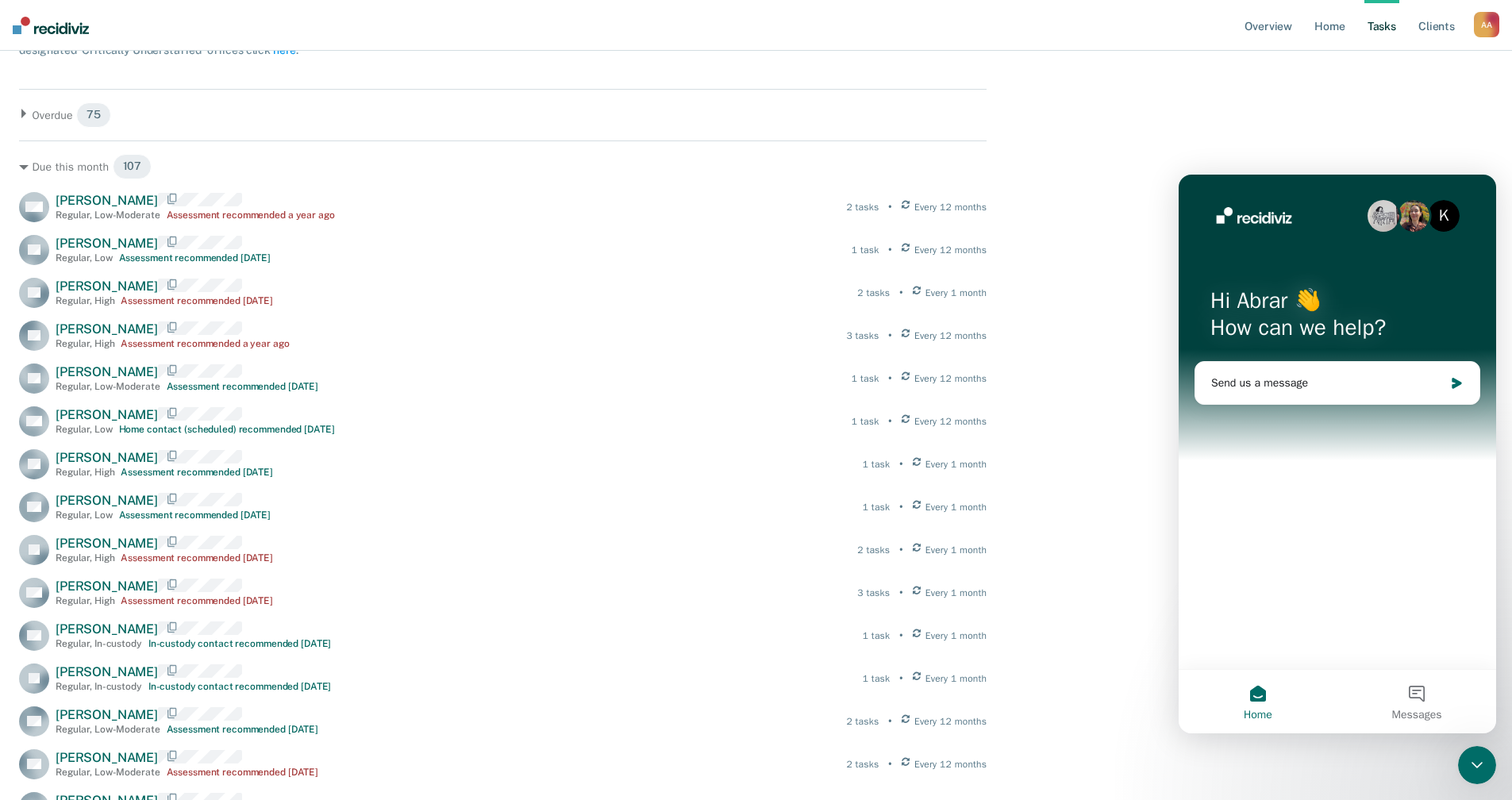 click at bounding box center [1477, 765] 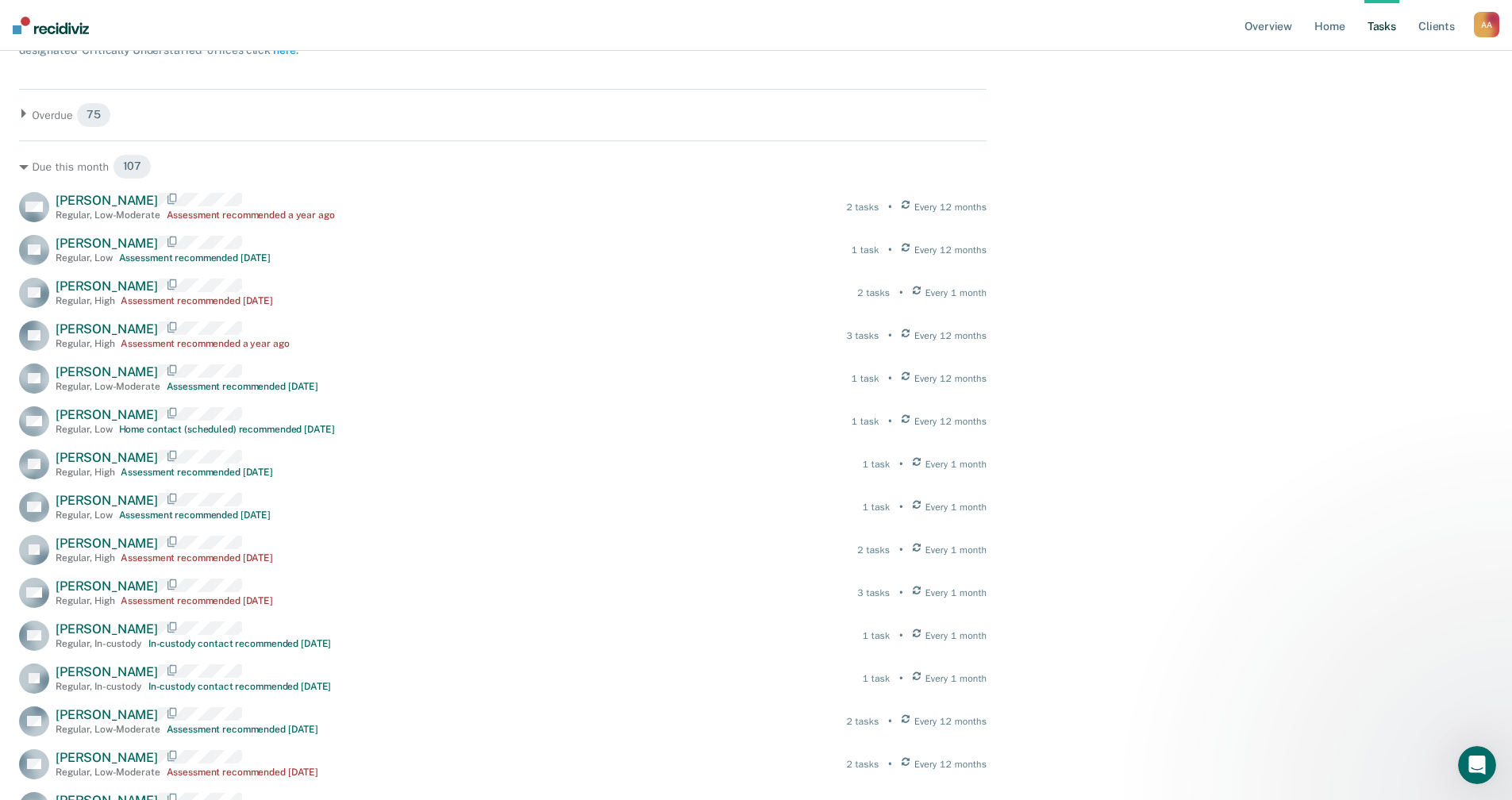 scroll, scrollTop: 0, scrollLeft: 0, axis: both 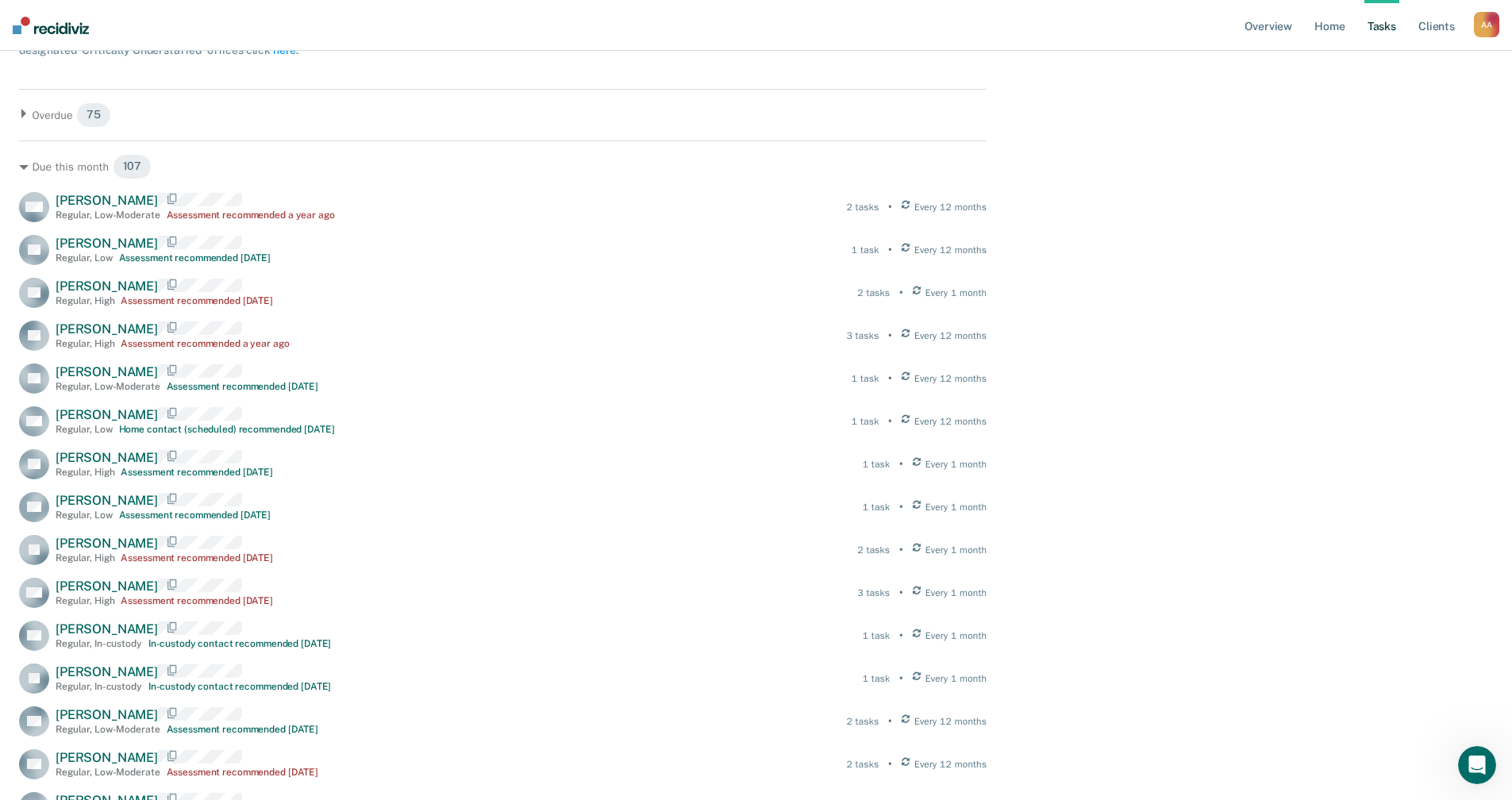 click 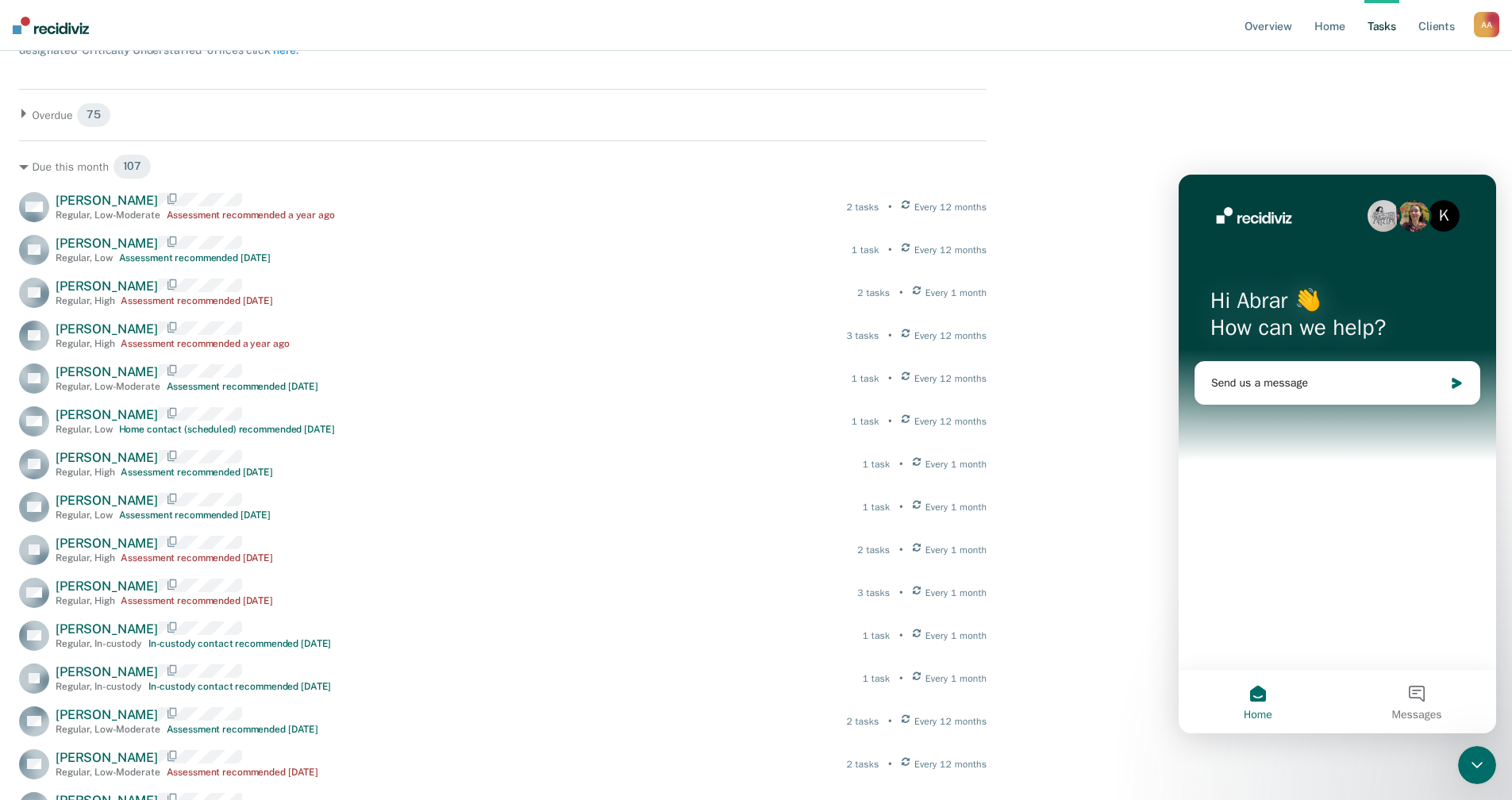 click 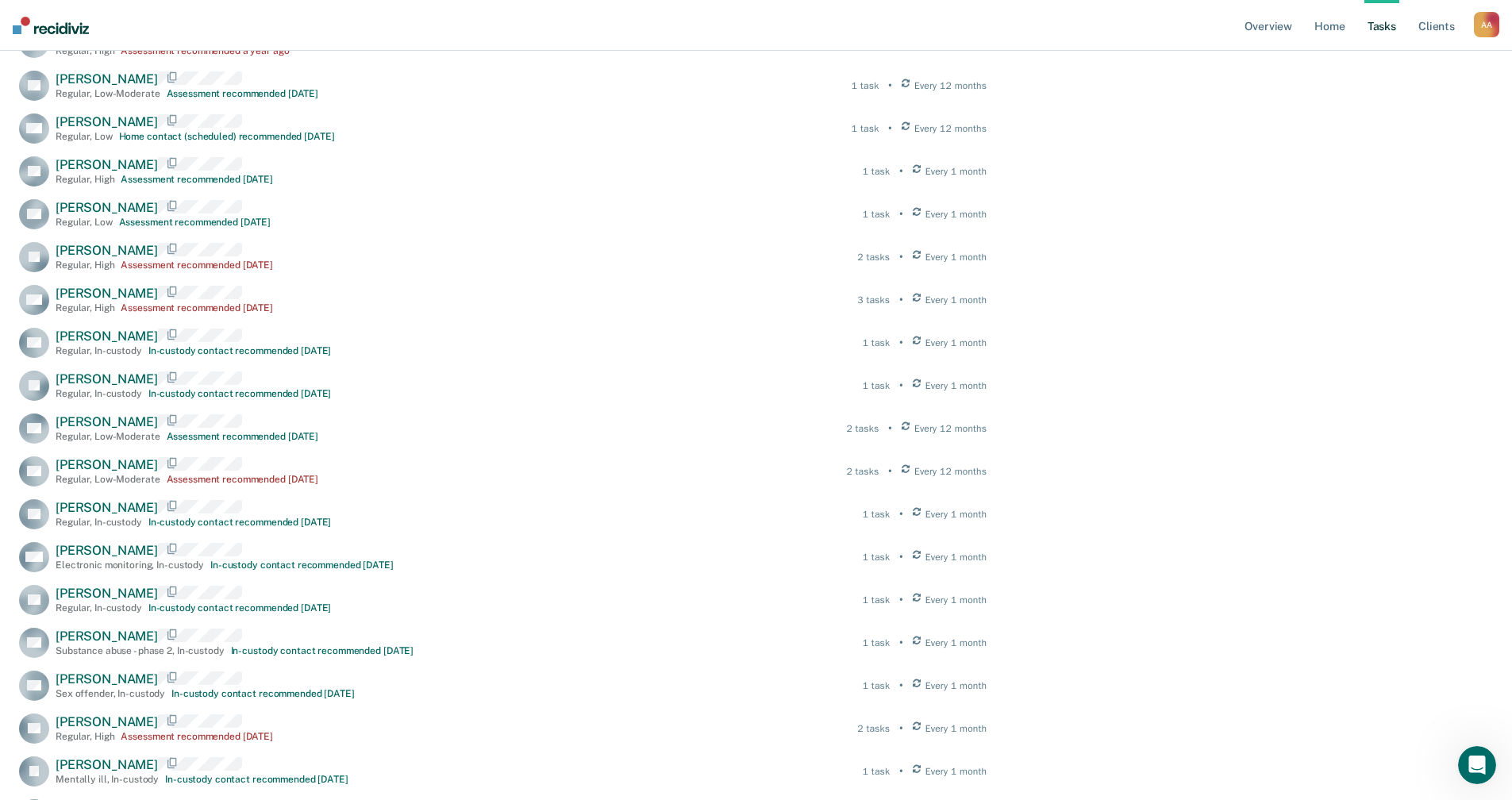scroll, scrollTop: 0, scrollLeft: 0, axis: both 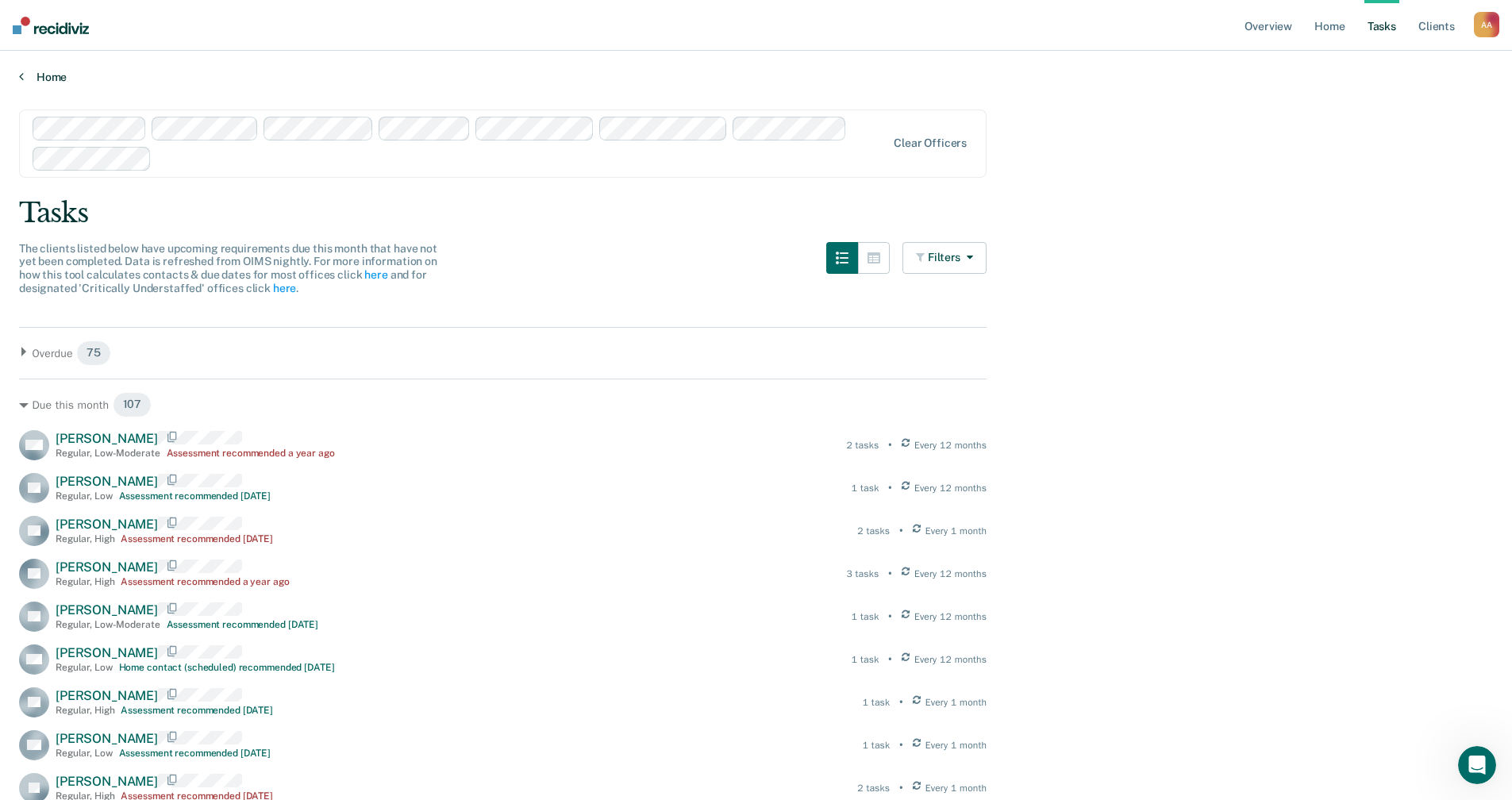 click on "Home" at bounding box center [756, 77] 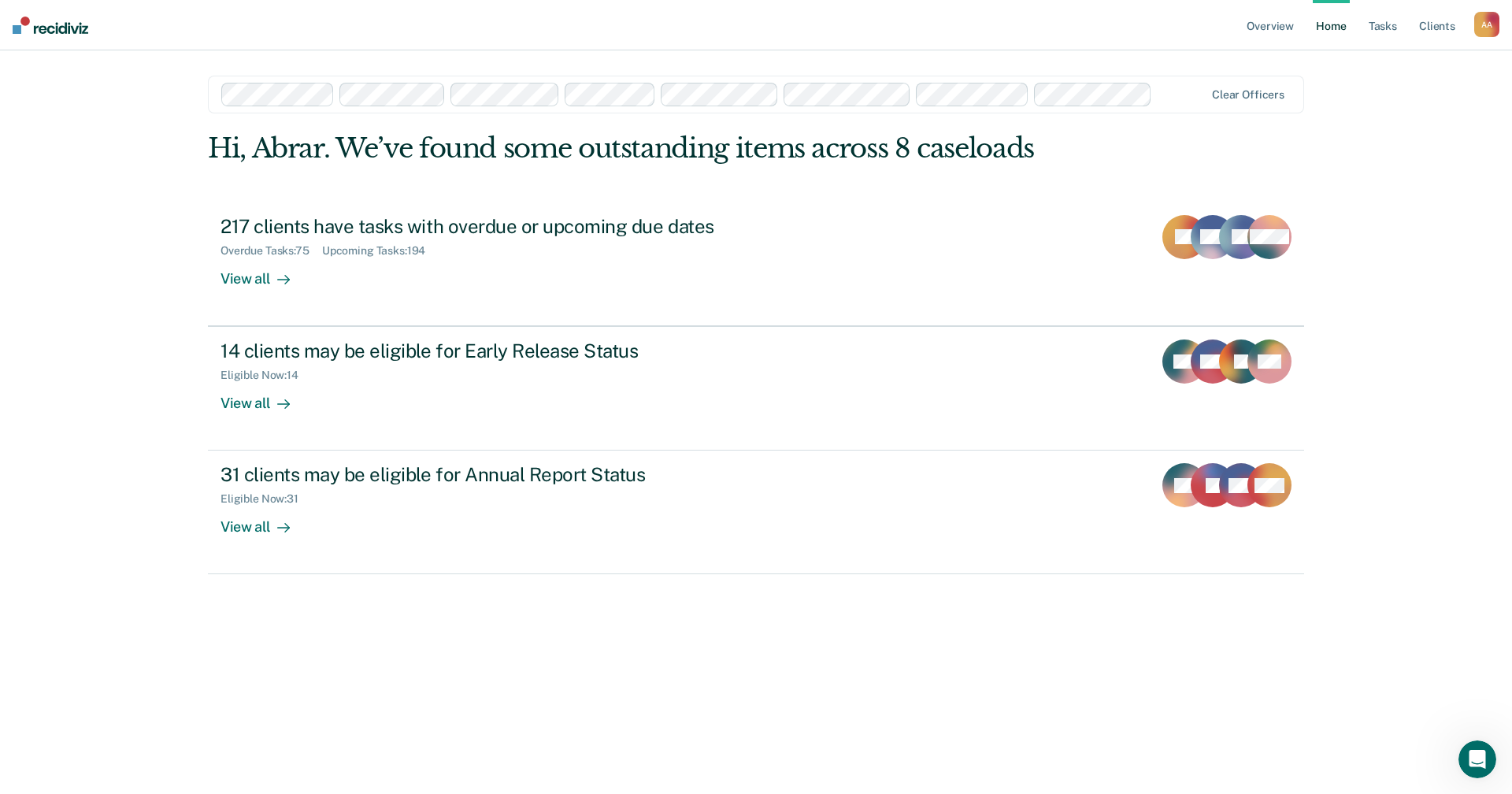 click on "Overview Home Tasks Client s [PERSON_NAME] A A Profile How it works Log Out Clear   officers Hi, Abrar. We’ve found some outstanding items across 8 caseloads 217 clients have tasks with overdue or upcoming due dates Overdue Tasks :  75 Upcoming Tasks :  194 View all   CT WH LA + 266 14 clients may be eligible for Early Release Status Eligible Now :  14 View all   AH GW LJ + 11 31 clients may be eligible for Annual Report Status Eligible Now :  31 View all   SH TJ GW + 28" at bounding box center [756, 397] 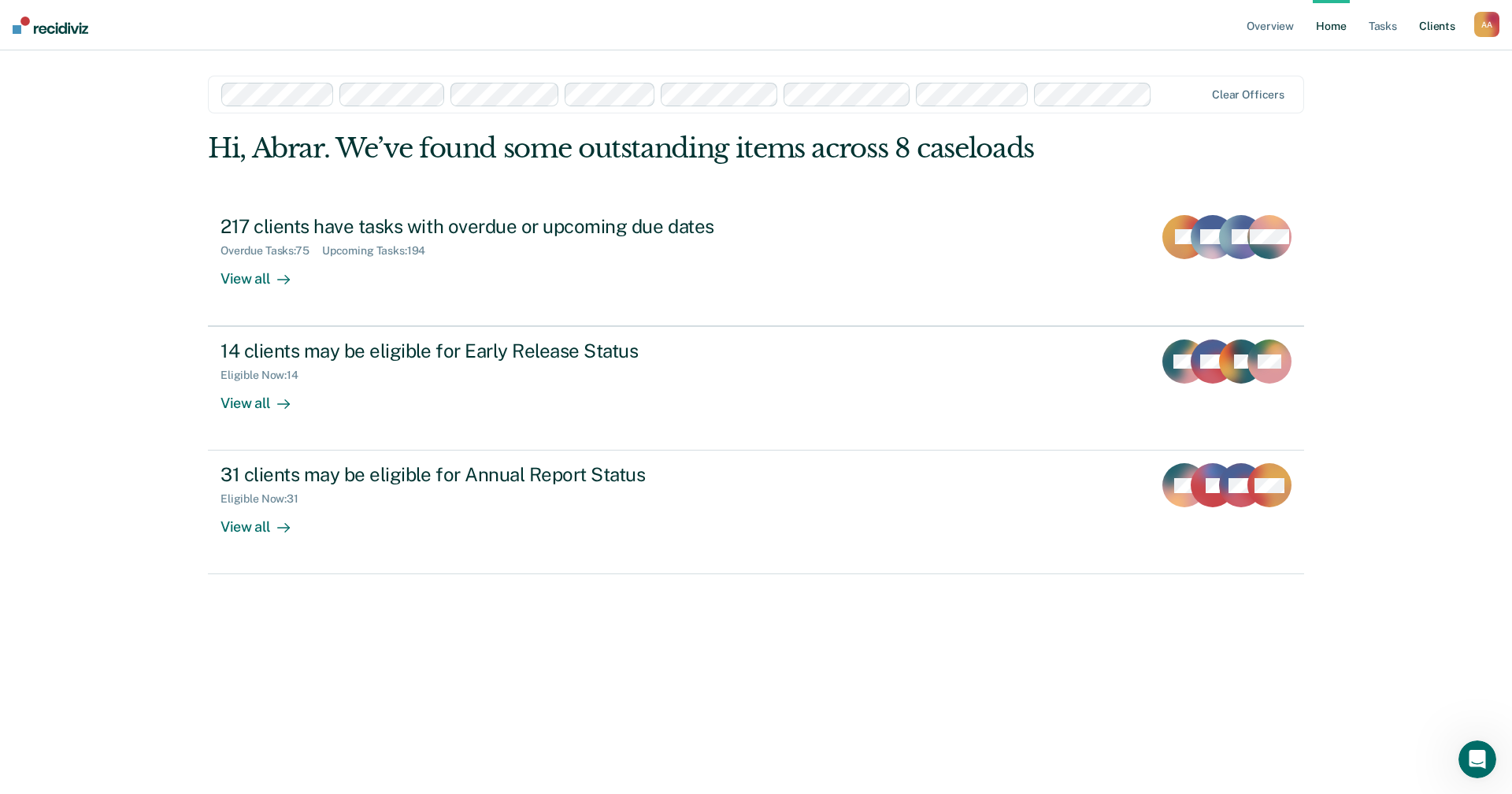 click on "Client s" at bounding box center (1437, 25) 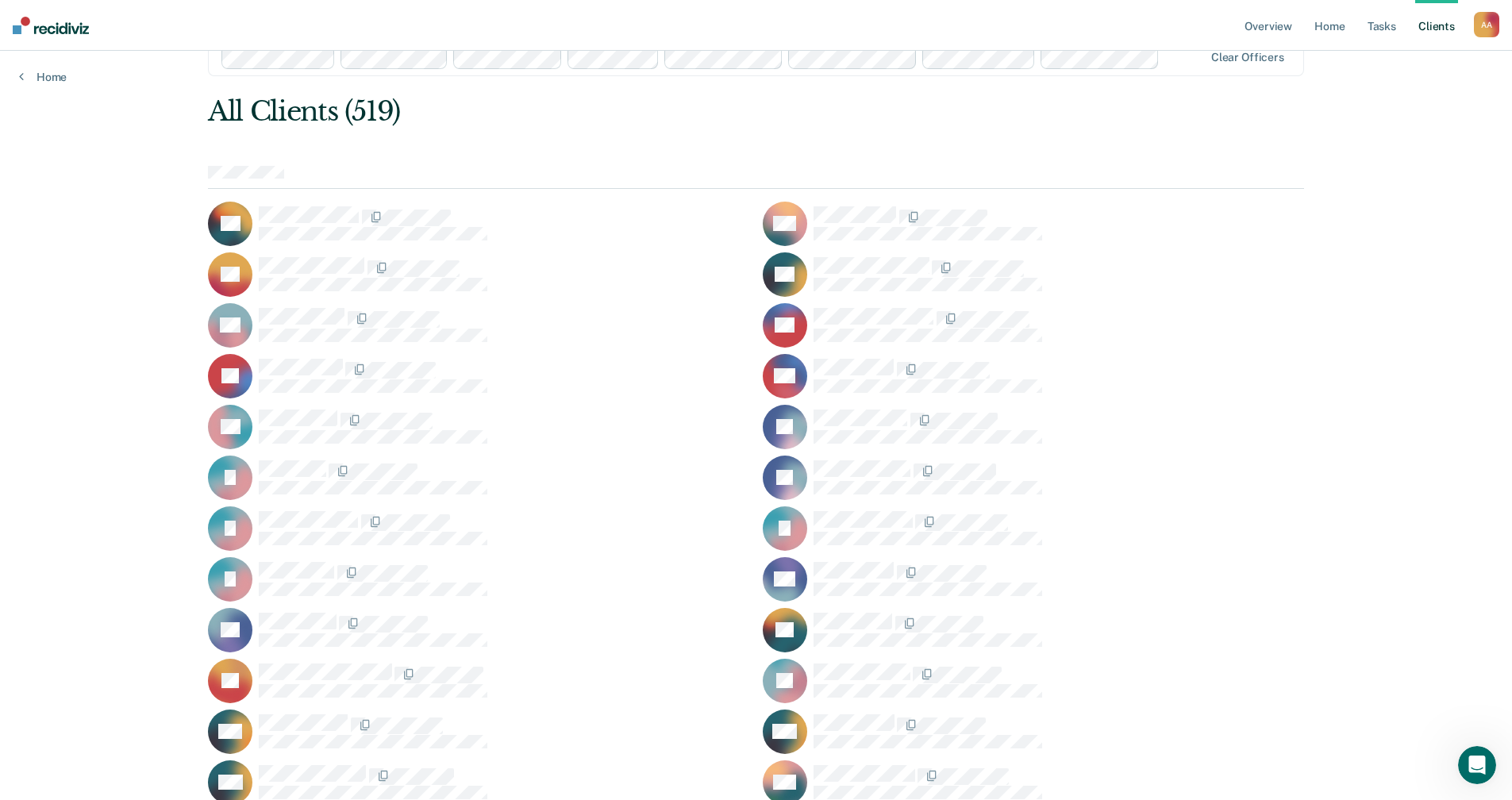 scroll, scrollTop: 0, scrollLeft: 0, axis: both 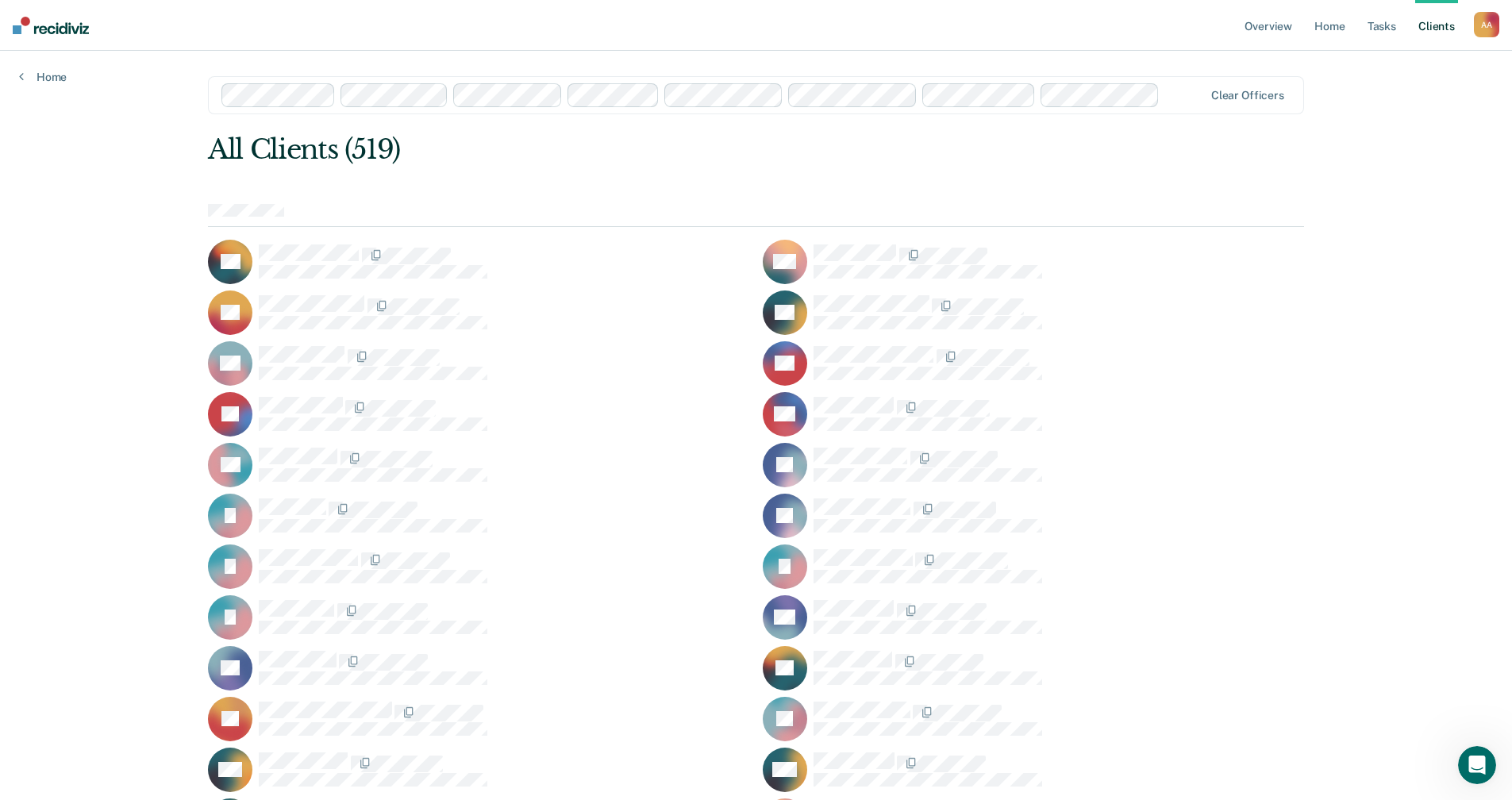 click on "All Clients (519) ZB   MB   KF   DF   SG   EG   JH   DH   LH   [PERSON_NAME]   [PERSON_NAME]   [PERSON_NAME]   [PERSON_NAME]   [PERSON_NAME]   JJ   ML   GL   VL   EL   TL   CM   OM   OM   BM   AM   KM   WM   JM   SM   CM   CM   RM   MM   SM   CM   JM   JM   JM   CM   TN   CN   JN   LP   BP   CP   KP   RP   MR   TR   MS   CA   LA   LA   AA   AB   MB   AC   SC   QC   TC   JC   SC   CD   FD   RD   NE   LF   JF   RF   TF   WF   OF   LG   YG   DG   CG   JG   CG   SH   RH   GH   DH   WH   DH   JC   TH   KH   KH   JH   DH   [PERSON_NAME]   MJ   QJ   SJ   [PERSON_NAME]   MJ   [PERSON_NAME]   TJ   AJ   MJ   AJ   DK   GL   DL   WL   RM   MM   CM   MM   AM   JM   MM   JN   TO   DP   TP   KP   AP   JS   LS   CS   ID   ST   CT   BW   VW   CW   JW   JW   MW   TW   LW   TB   CB   DD   MD   BD   DJ   JJ   LK   HK   DK   JK   AL   BL   JL   BL   ML   JL   DL   BL   PL   CP   NP   AP   KP   [PERSON_NAME]   AR   PR   CR   ER   MR   JR   DR   RS   SS   LS   AS   LS   MS   DS   FS   GS   TS   AS   CW   DW   DW   JW   PW   KB   SB   EB   DC   GC   DC   ID   AD   JD   MD   QD   CG   FG   MG   EH   VH   AH   JH   TH   MH" at bounding box center [756, 7062] 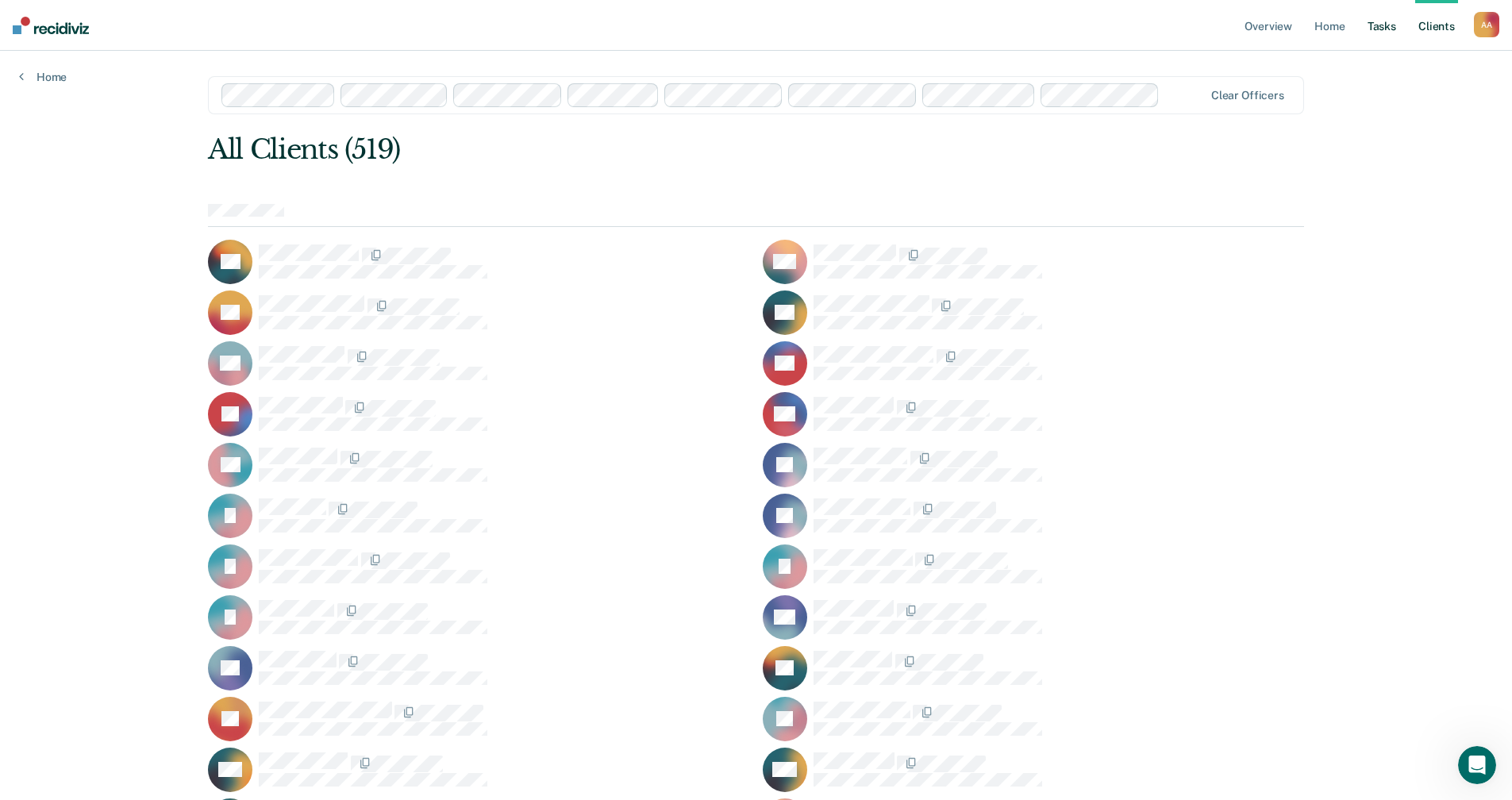 click on "Tasks" at bounding box center (1382, 25) 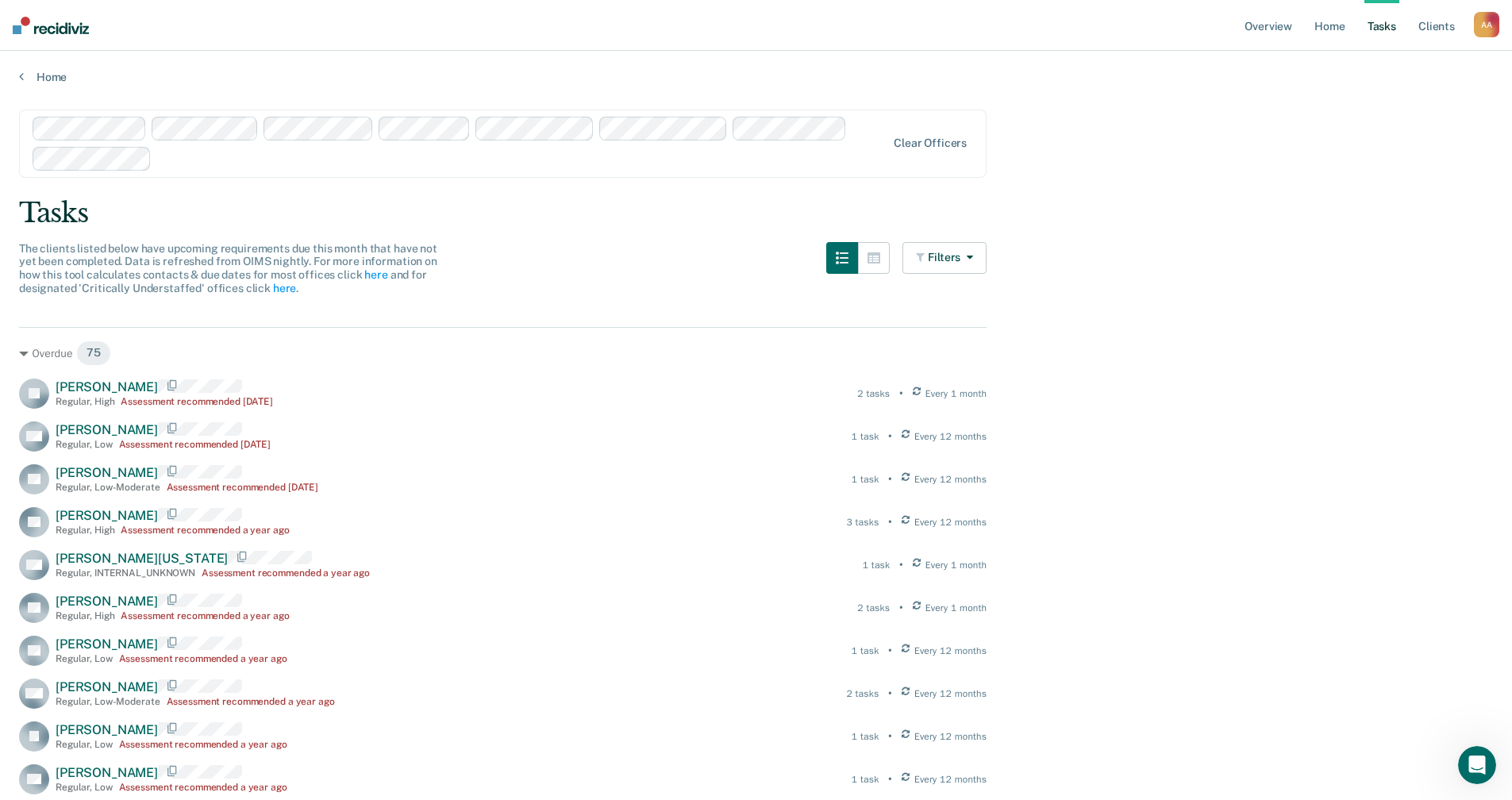 click on "Tasks" at bounding box center (1382, 25) 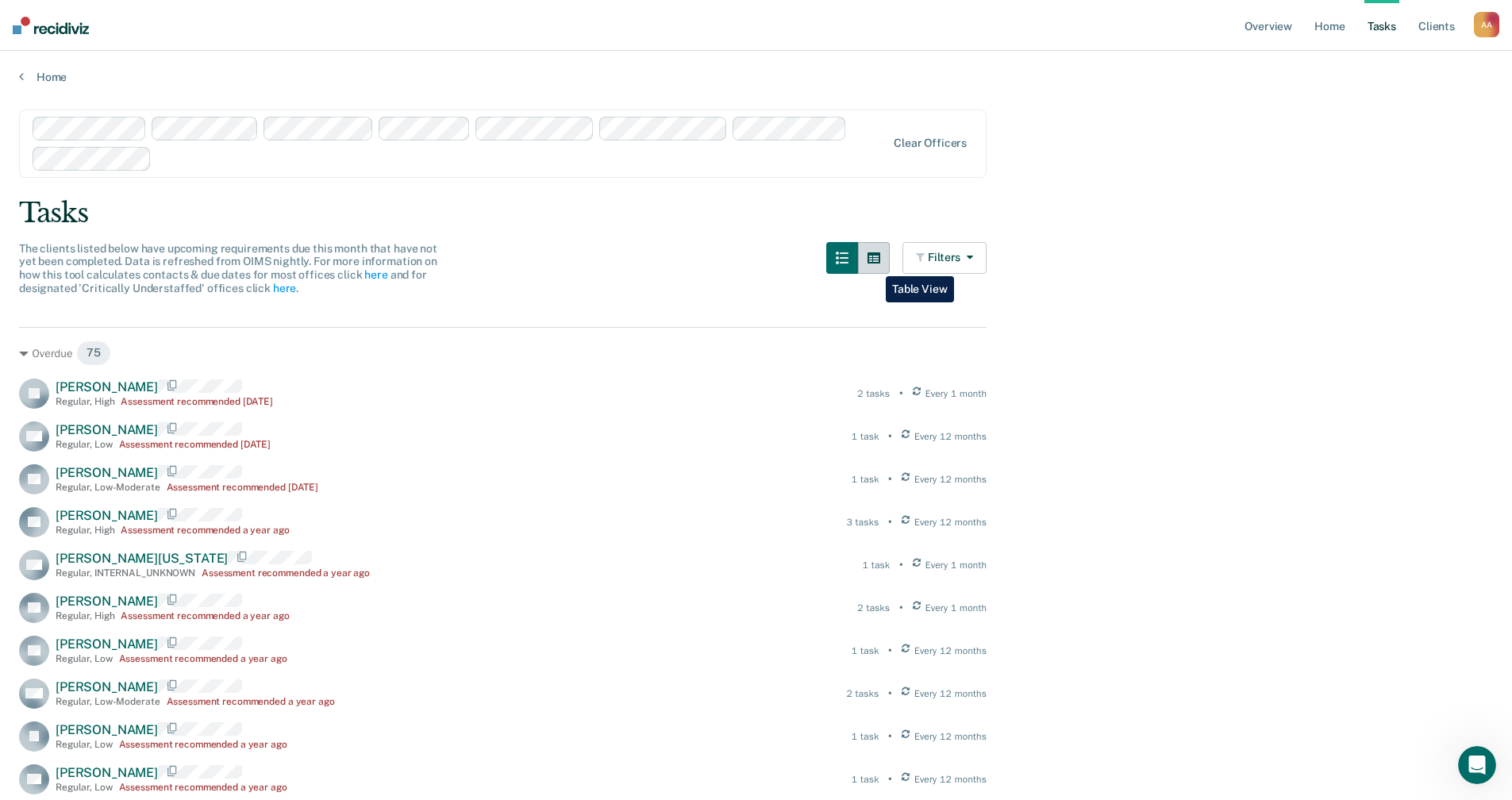 click at bounding box center [874, 258] 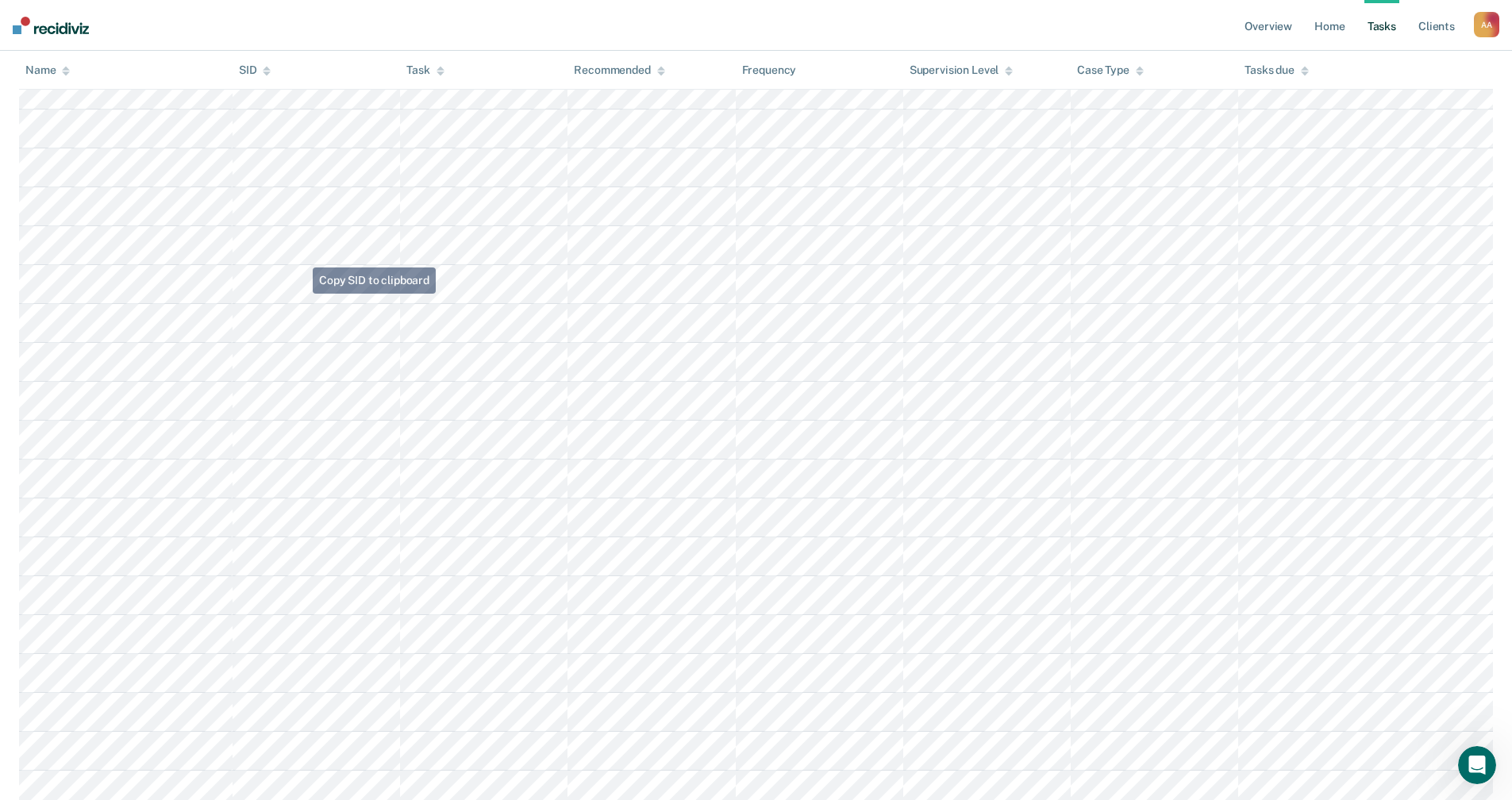scroll, scrollTop: 0, scrollLeft: 0, axis: both 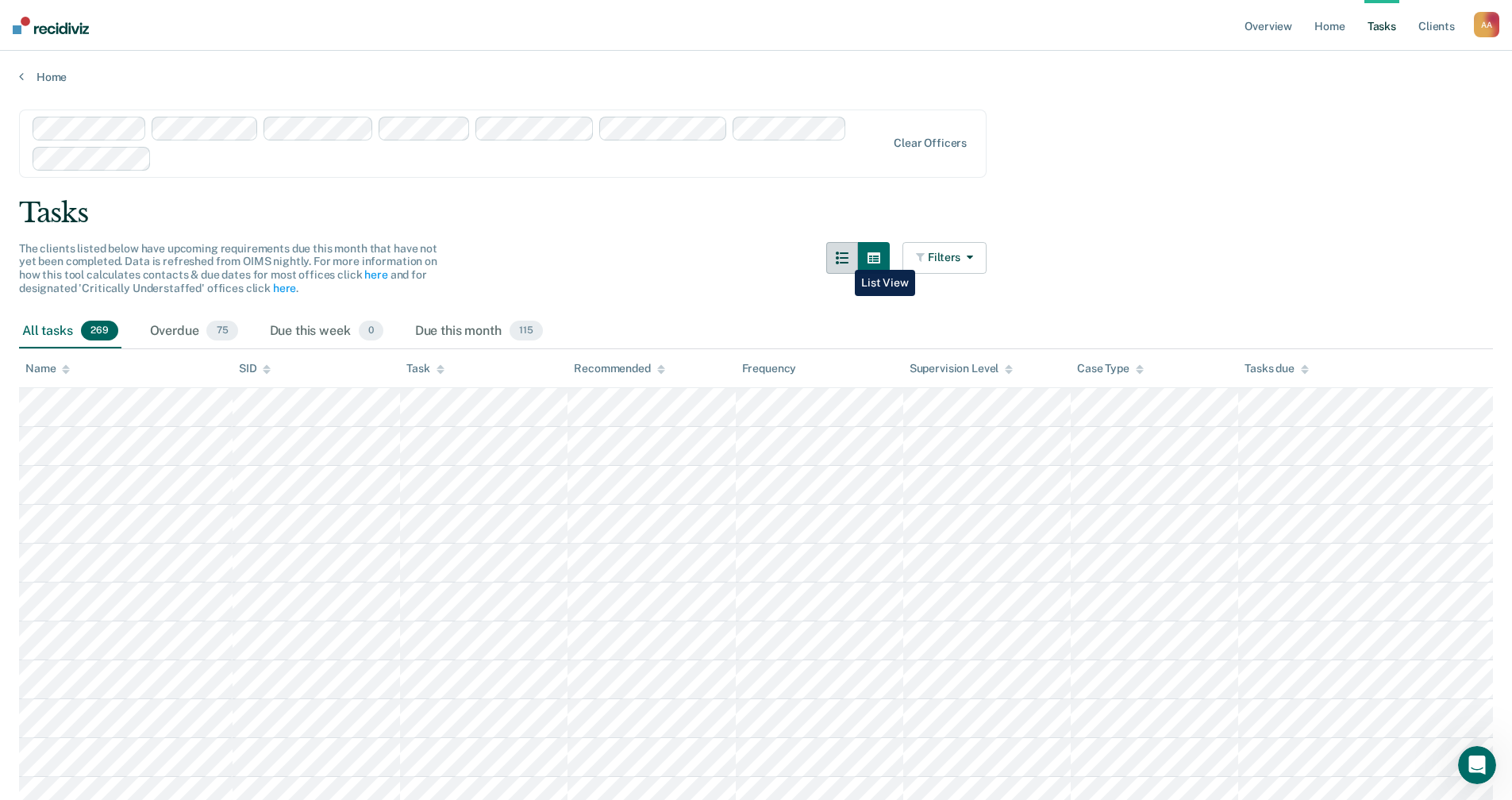click at bounding box center (842, 258) 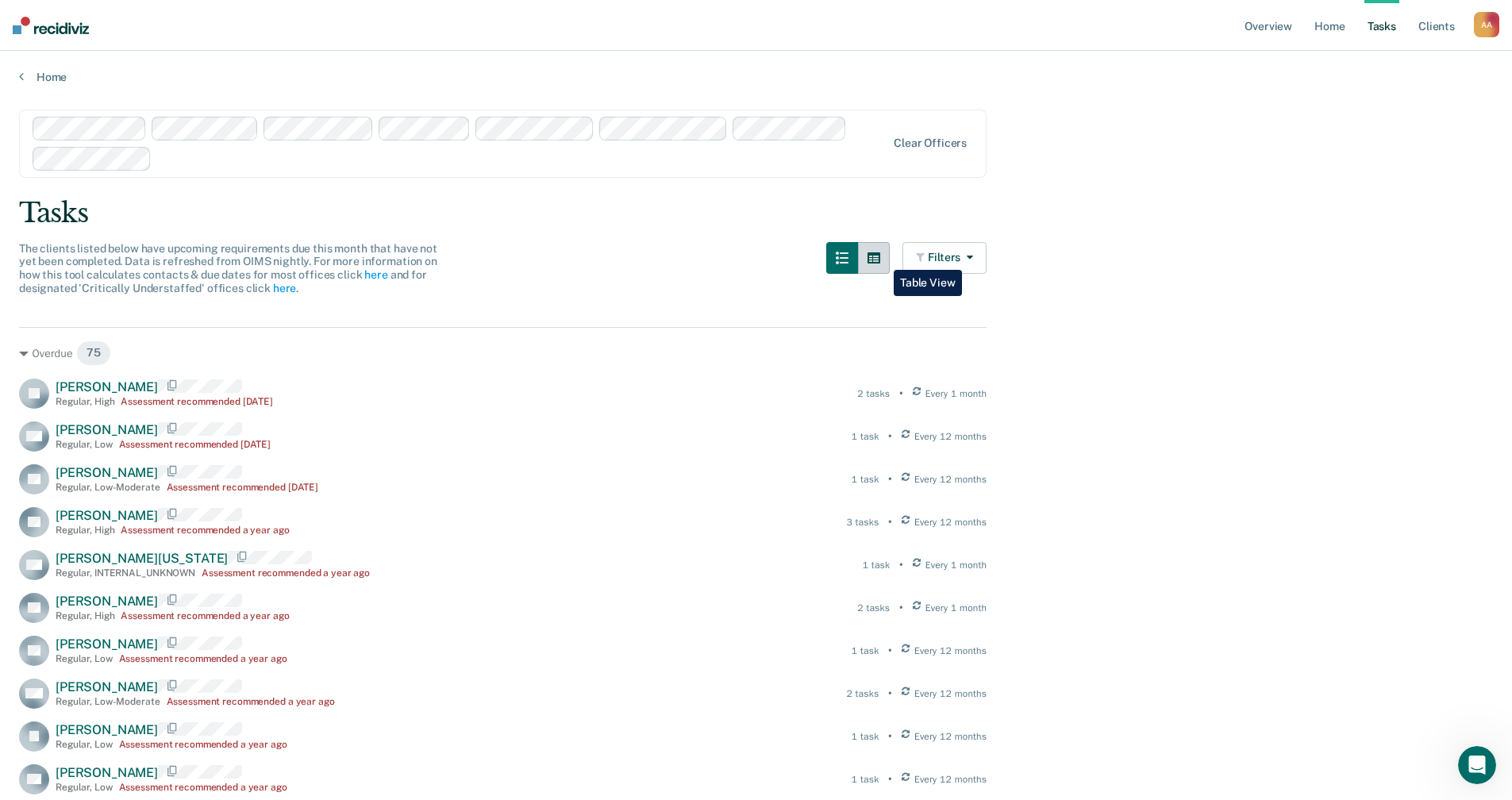 click 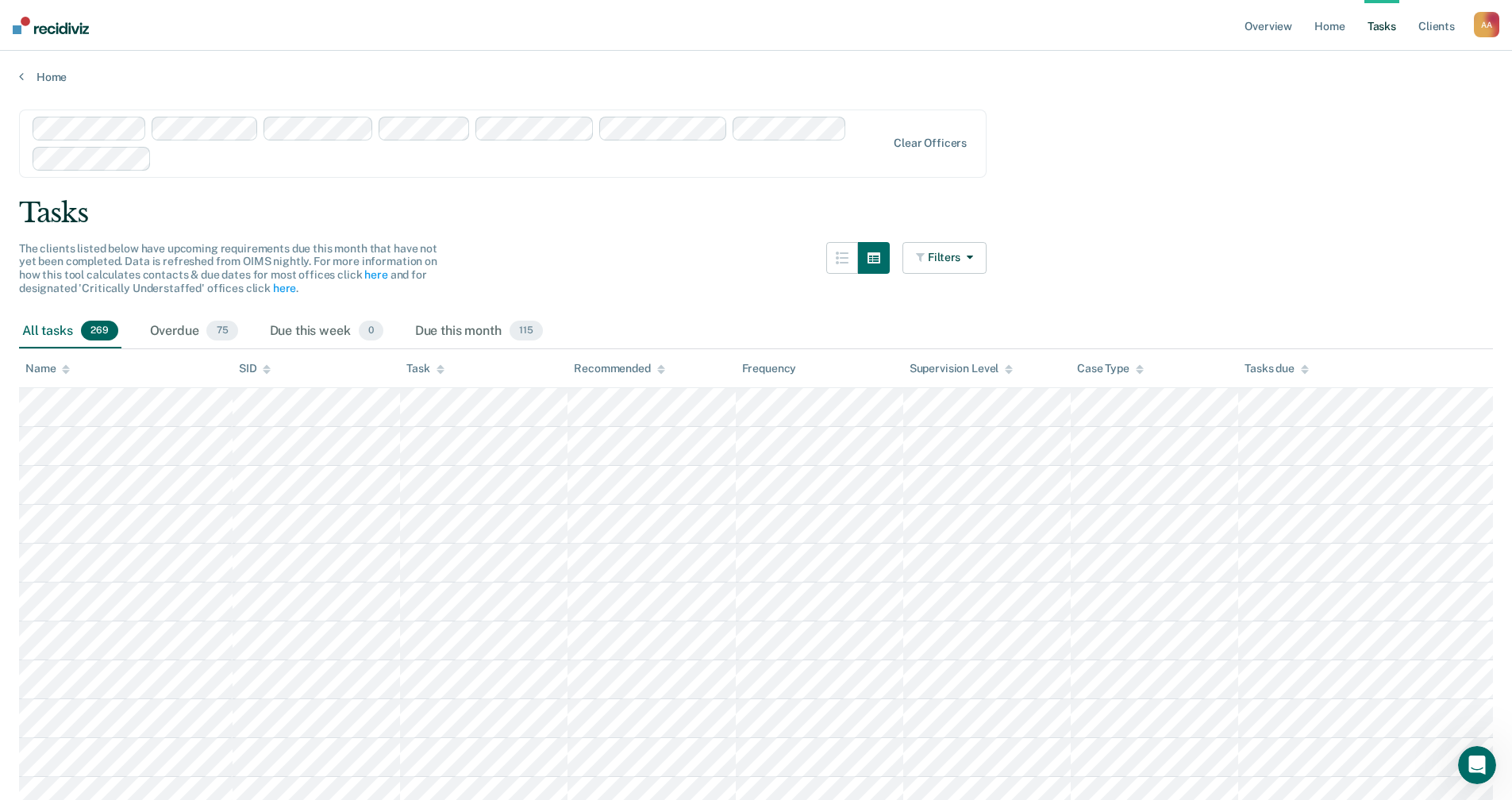 click on "Case Type" at bounding box center (1154, 368) 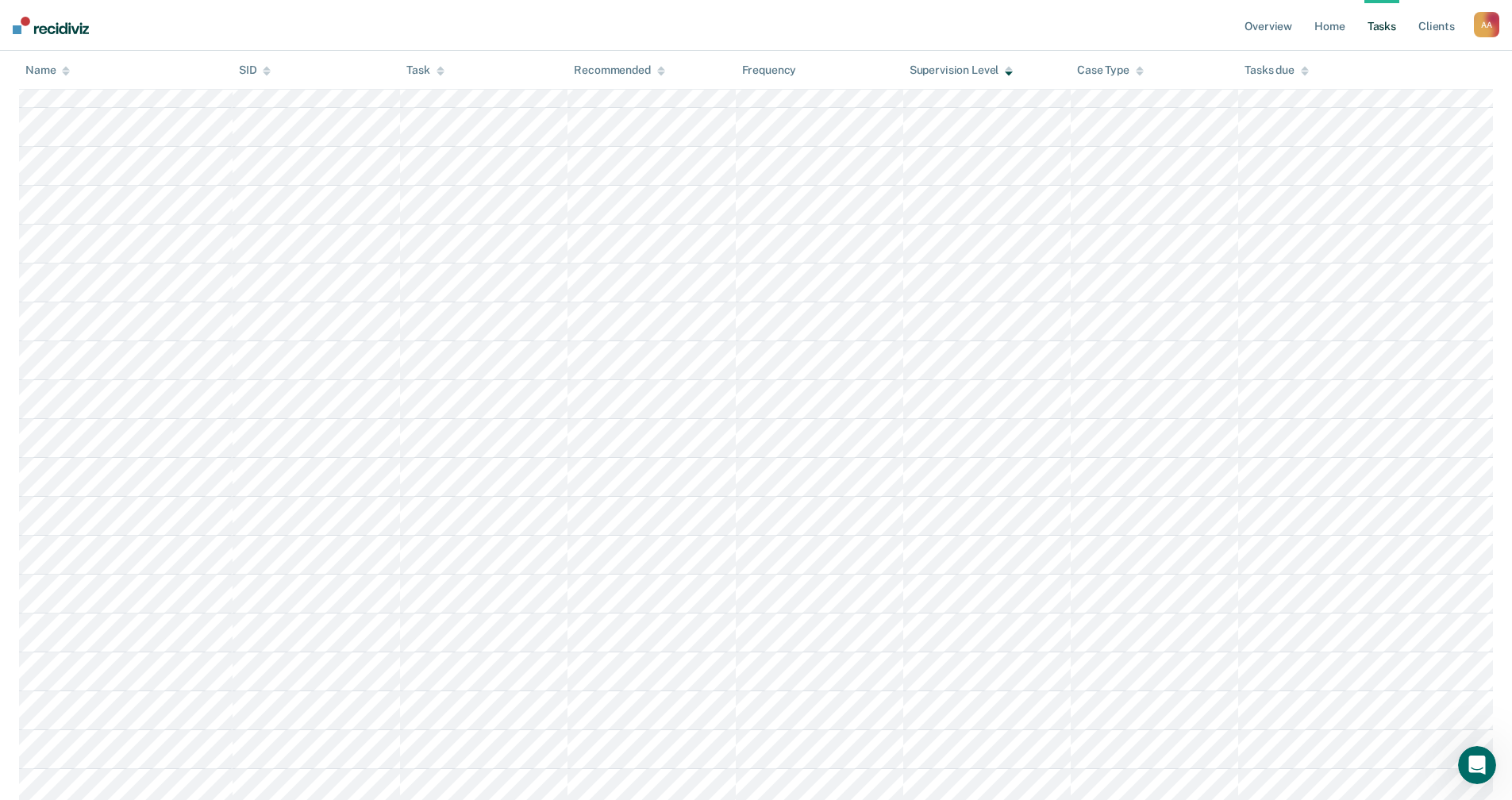 scroll, scrollTop: 0, scrollLeft: 0, axis: both 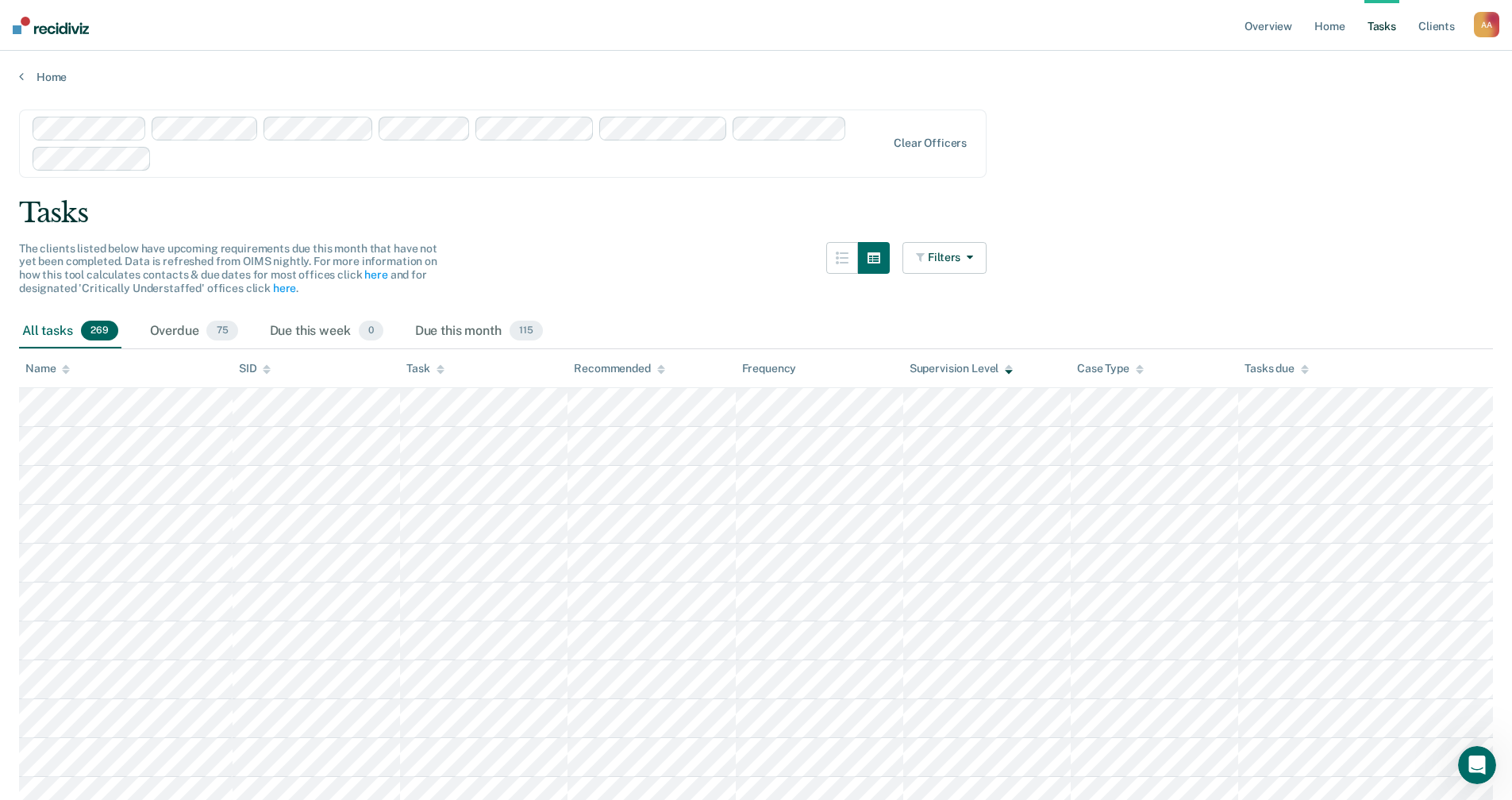 click on "Supervision Level" at bounding box center (961, 368) 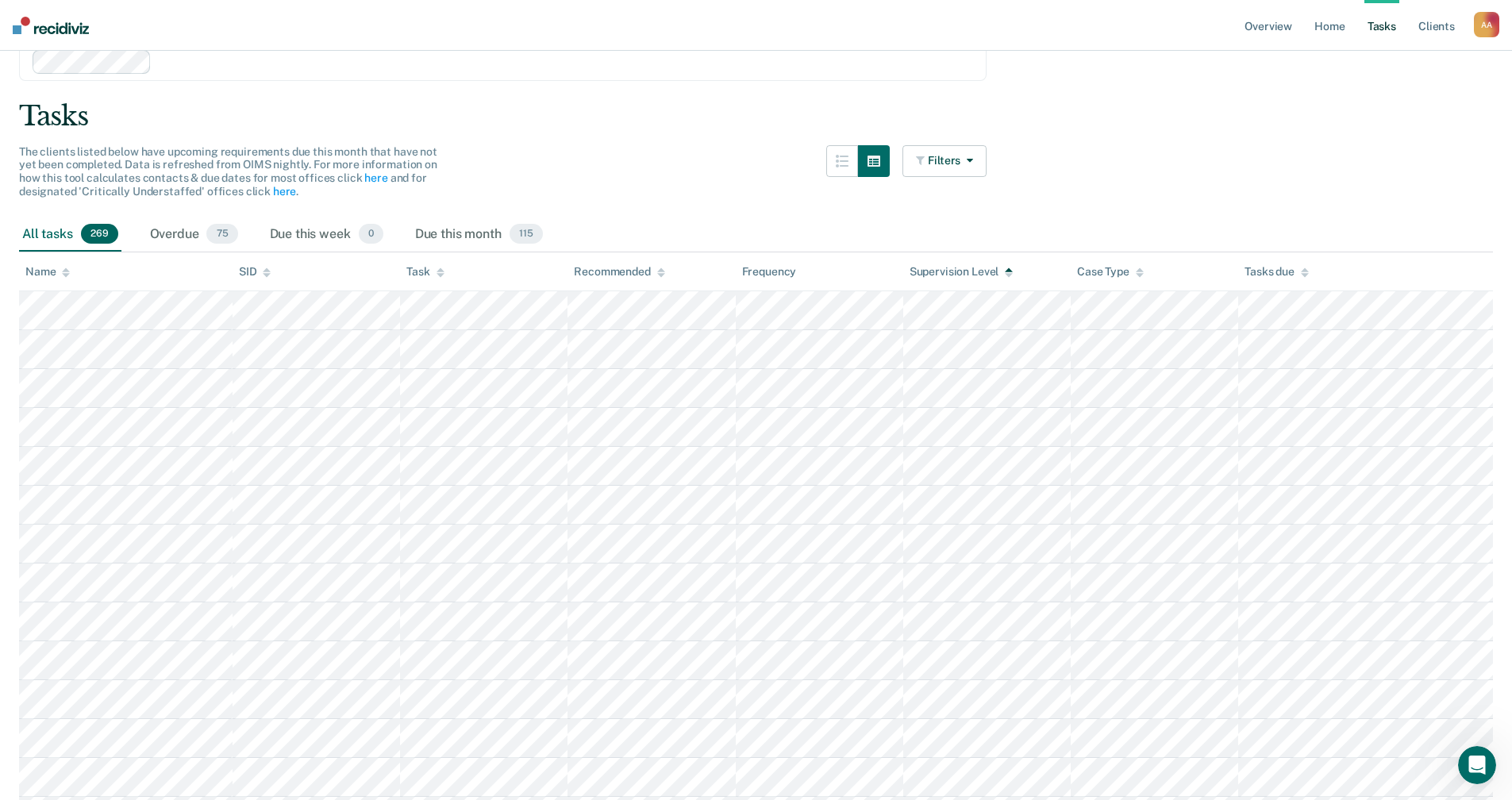 scroll, scrollTop: 0, scrollLeft: 0, axis: both 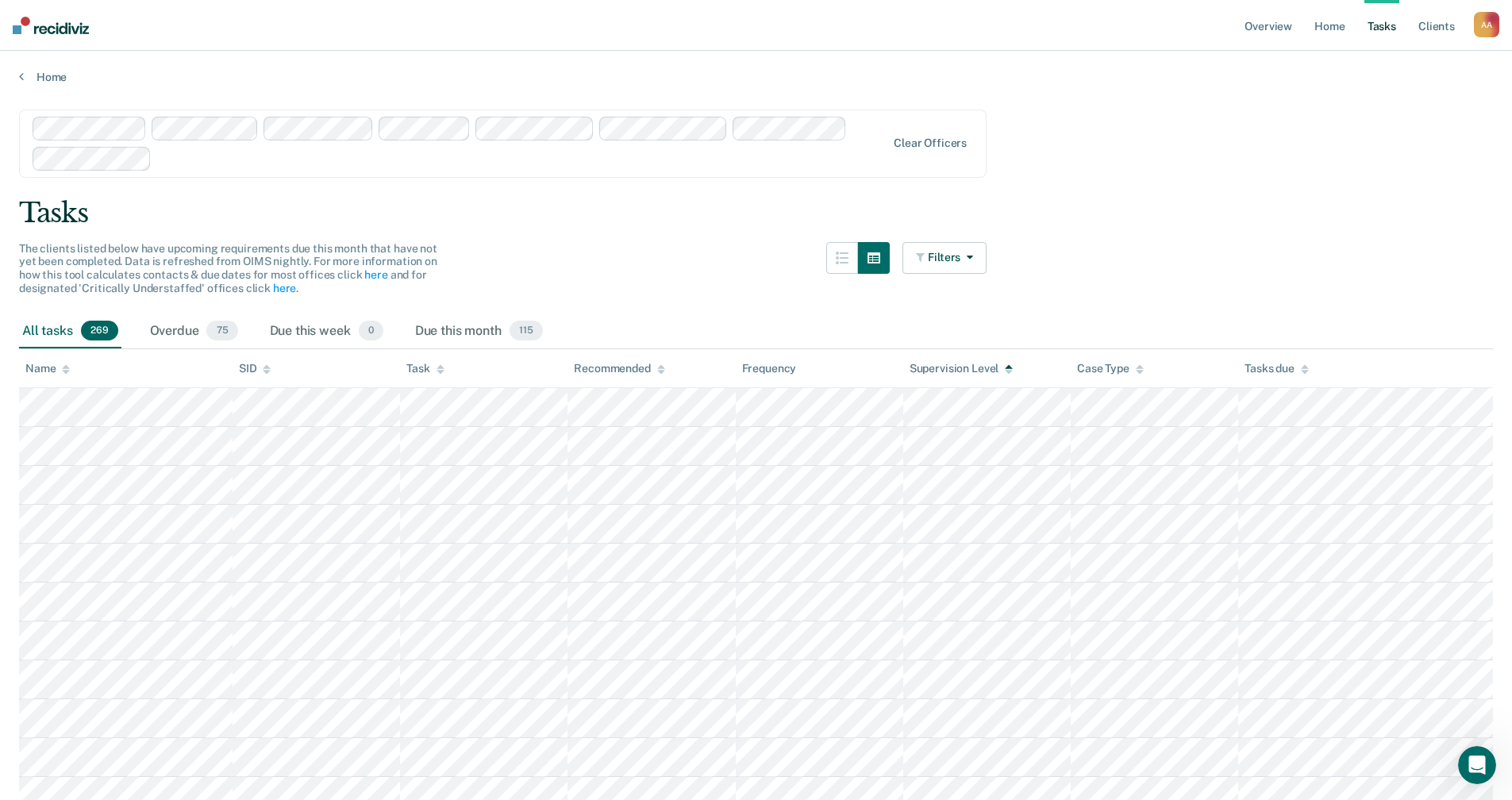 click on "Supervision Level" at bounding box center (961, 368) 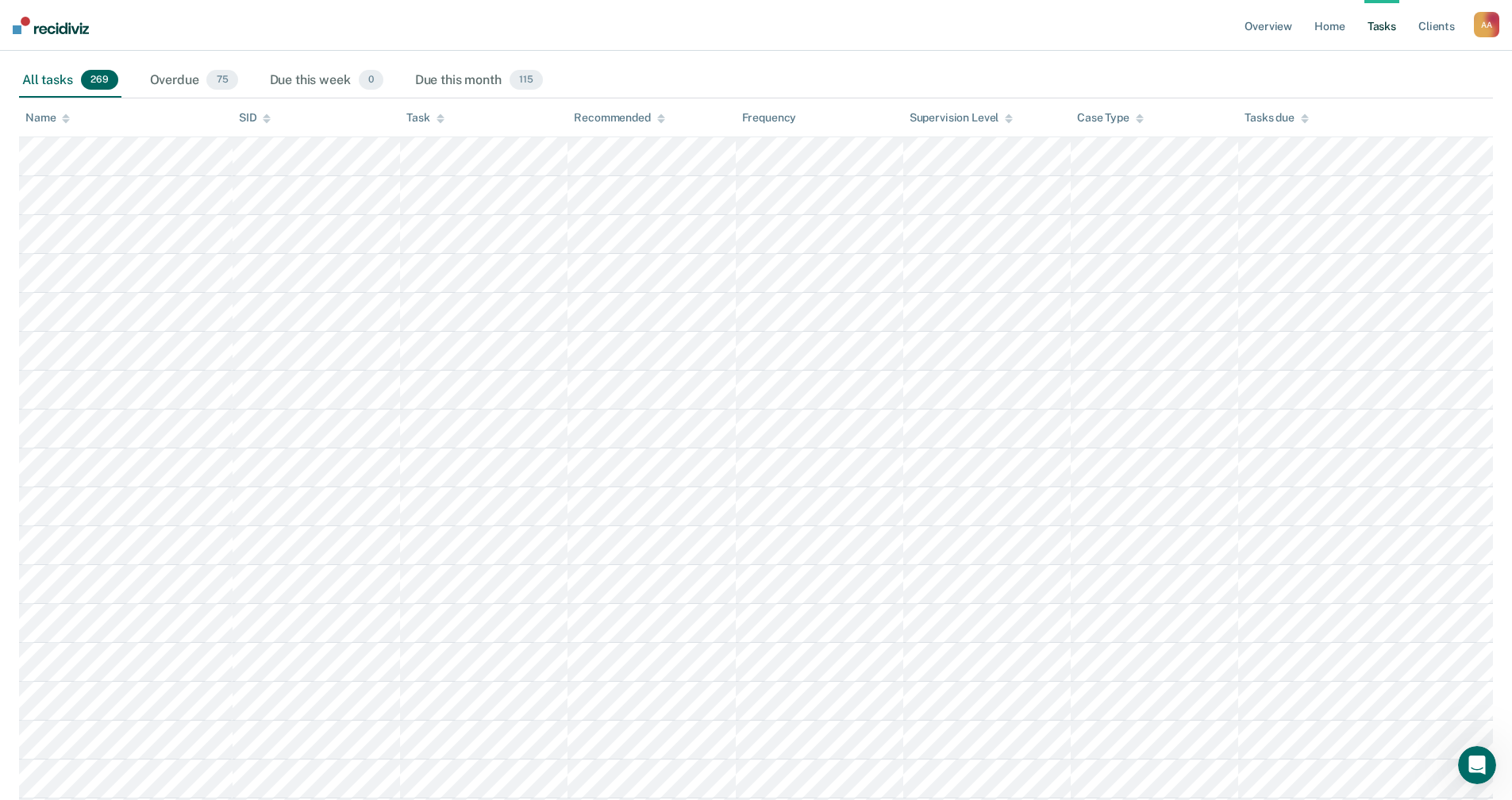 scroll, scrollTop: 0, scrollLeft: 0, axis: both 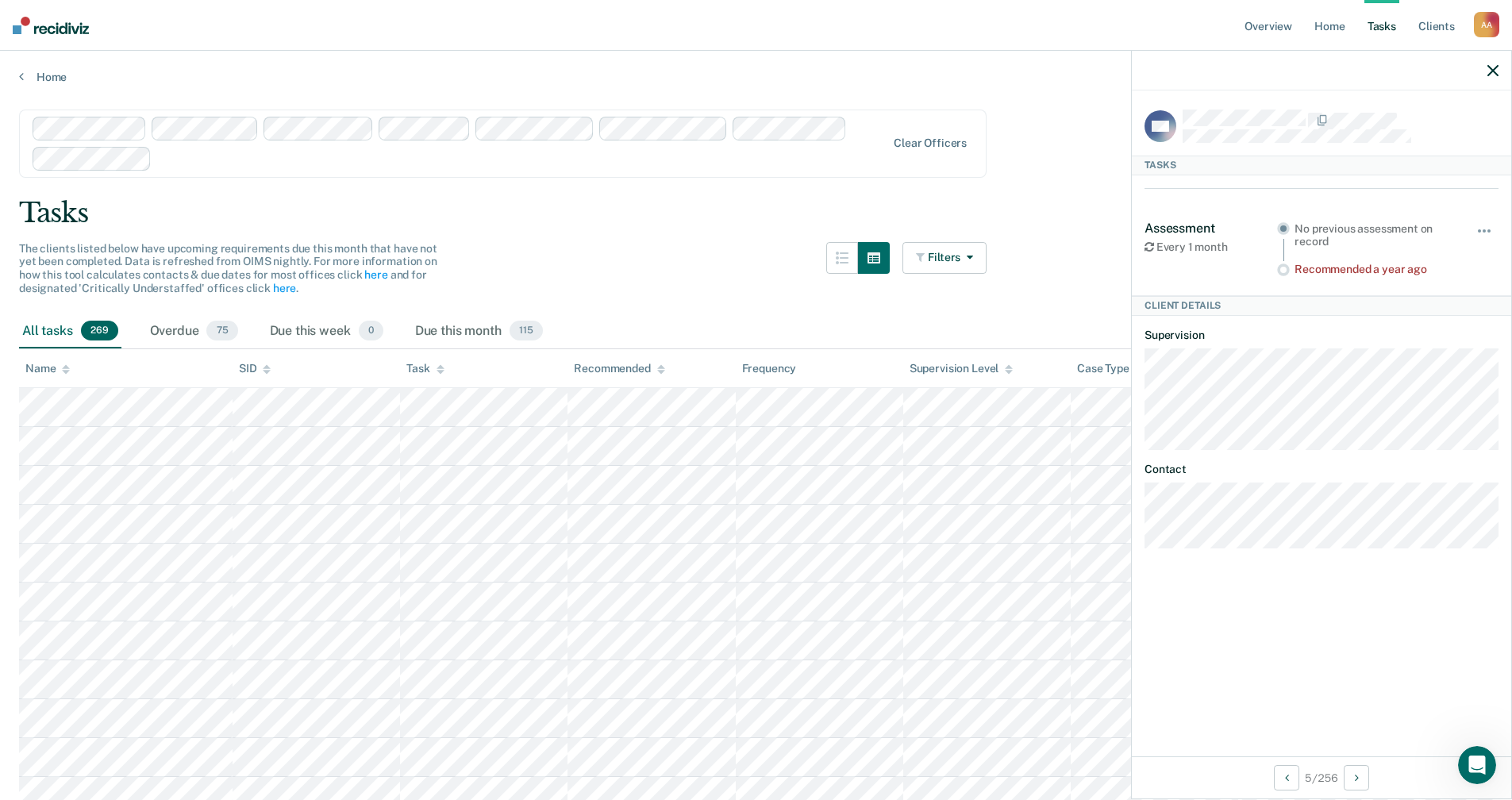 click on "BW   Tasks Assessment   Every 1 month No previous assessment on record Recommended a year ago Hide from tasks list for... 7  days 30  days 90  days Client Details Supervision Contact" at bounding box center [1322, 423] 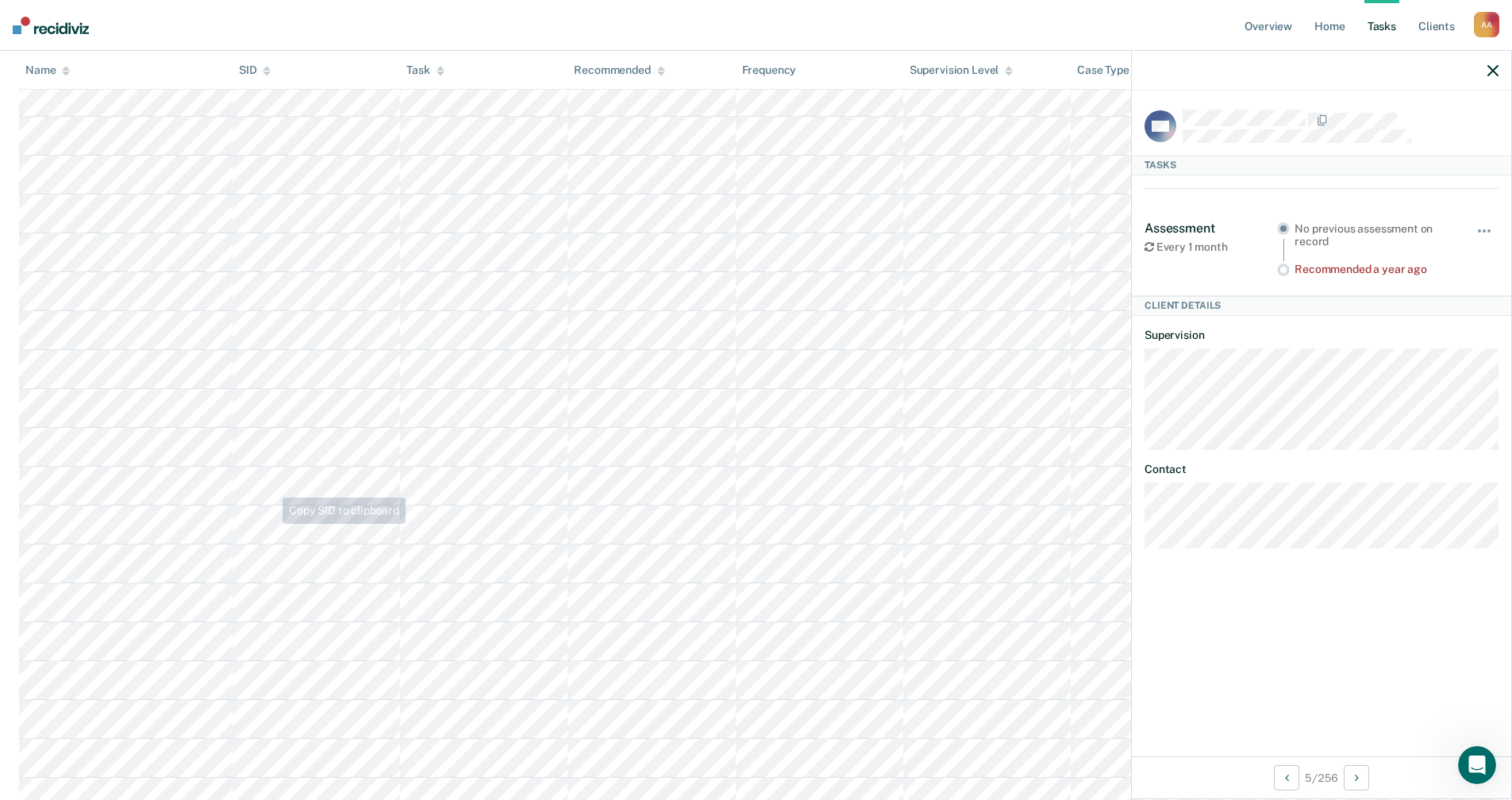scroll, scrollTop: 397, scrollLeft: 0, axis: vertical 